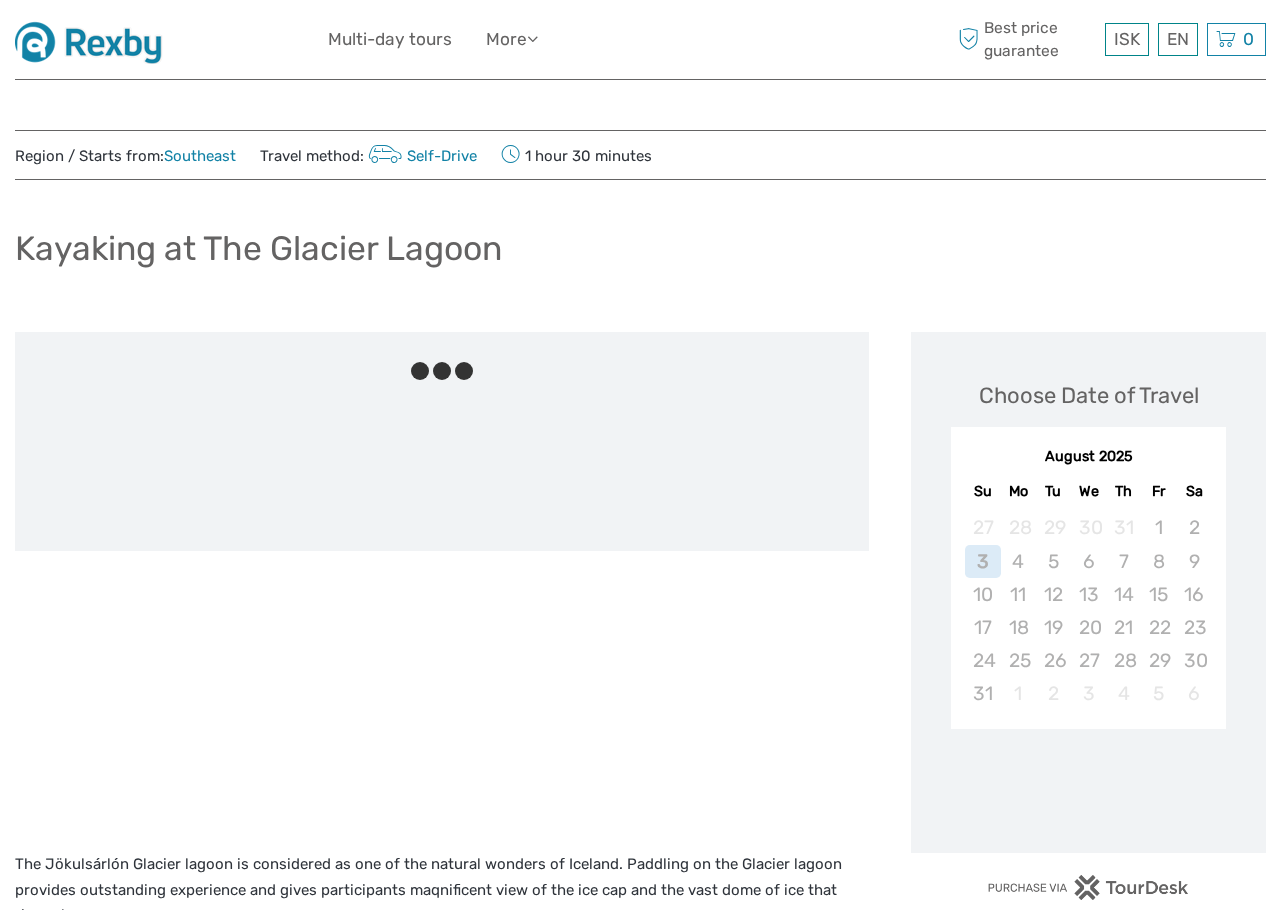 scroll, scrollTop: 0, scrollLeft: 0, axis: both 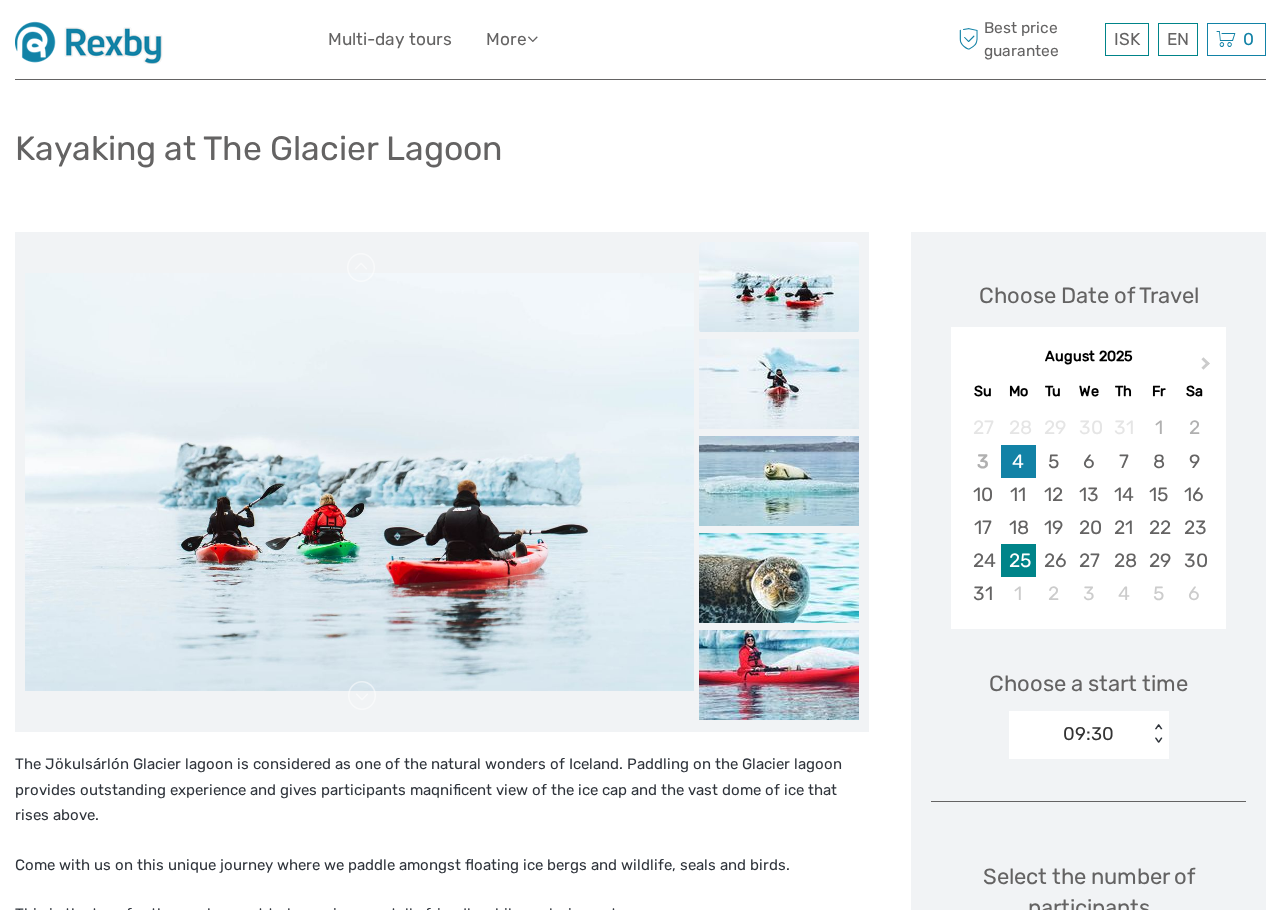 click on "25" at bounding box center (1018, 560) 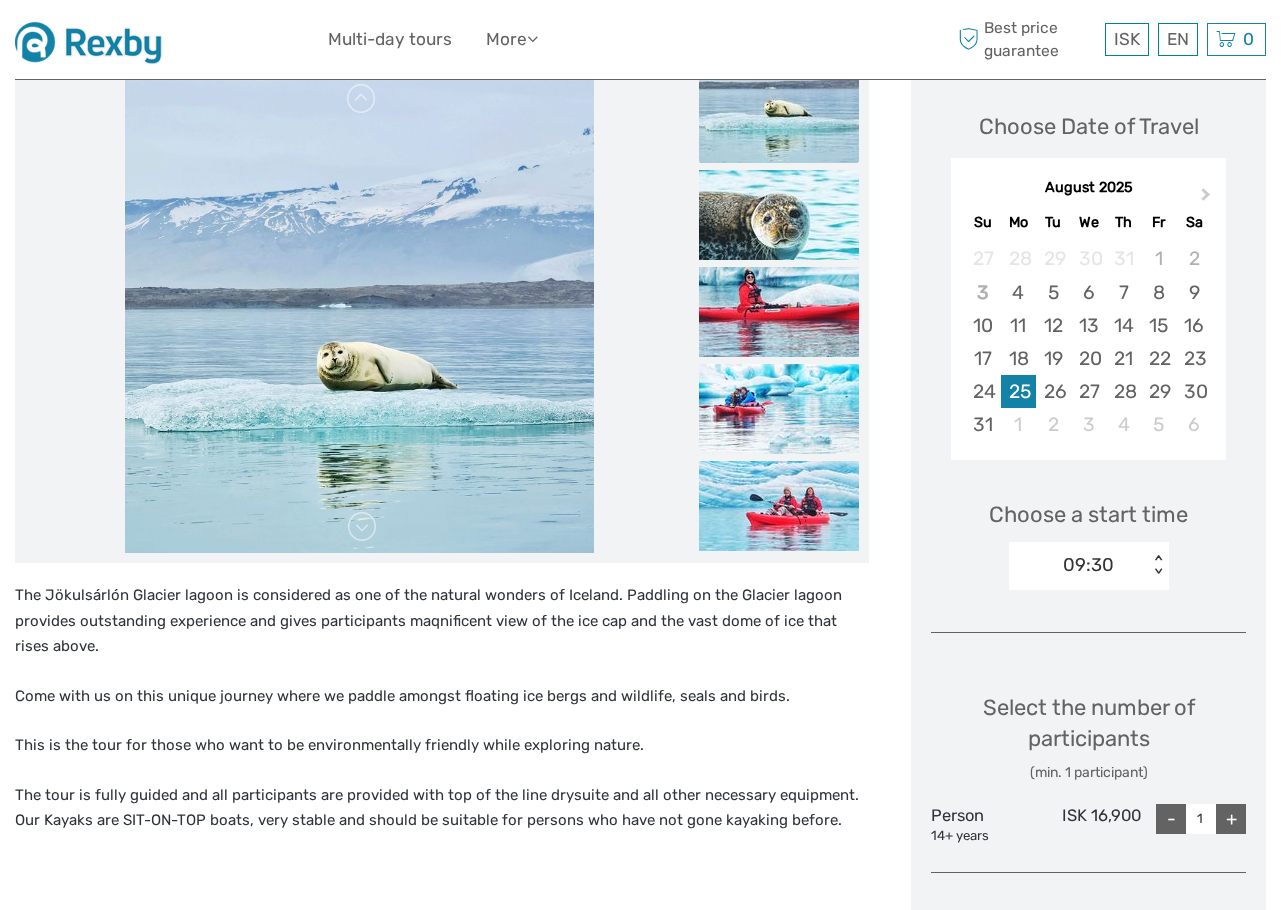 scroll, scrollTop: 0, scrollLeft: 0, axis: both 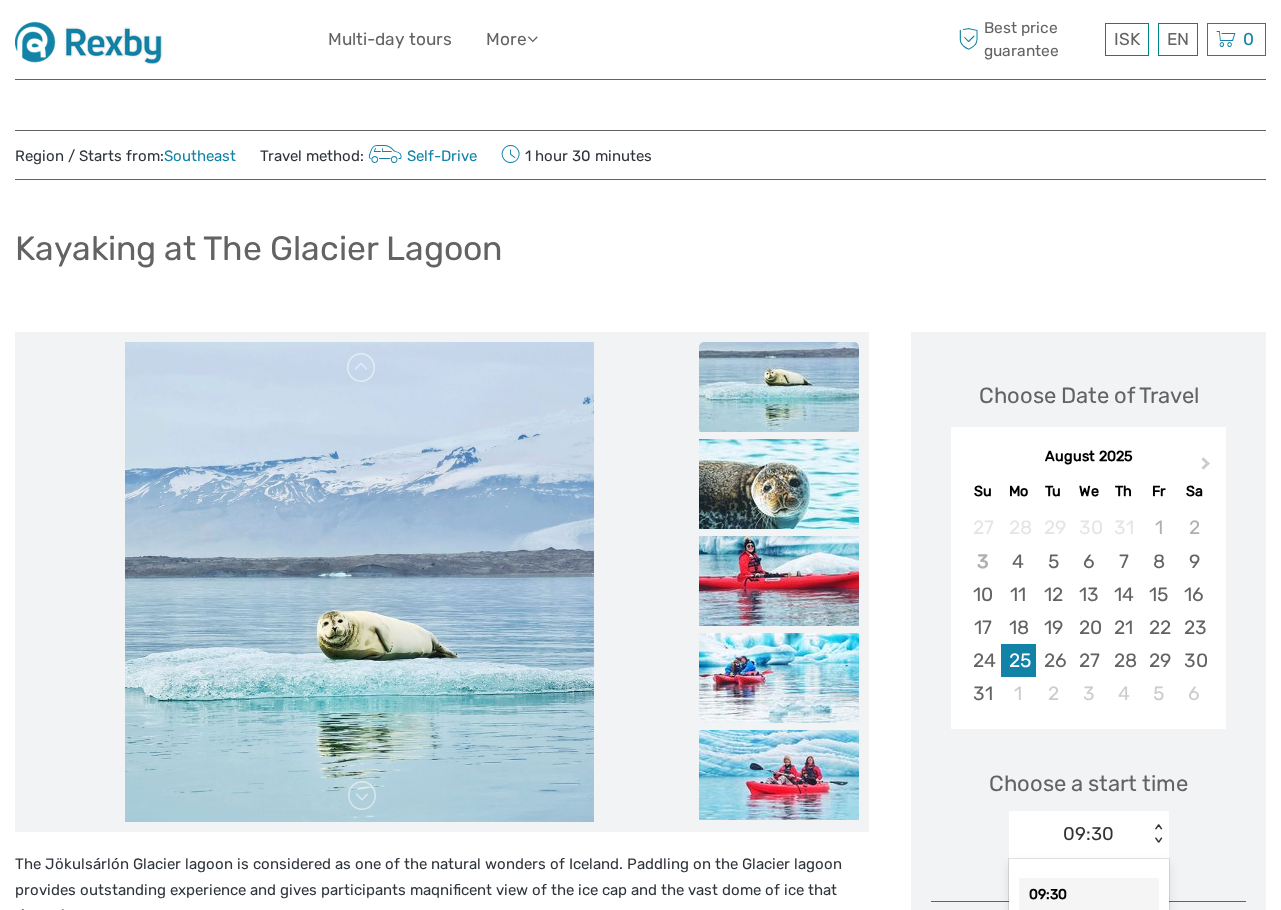 click on "option 09:30 selected, 1 of 9. 9 results available. Use Up and Down to choose options, press Enter to select the currently focused option, press Escape to exit the menu, press Tab to select the option and exit the menu. 09:30 < > 09:30 12:00 12:30 13:00 13:30 14:30 15:00 16:00 18:00" at bounding box center (1089, 835) 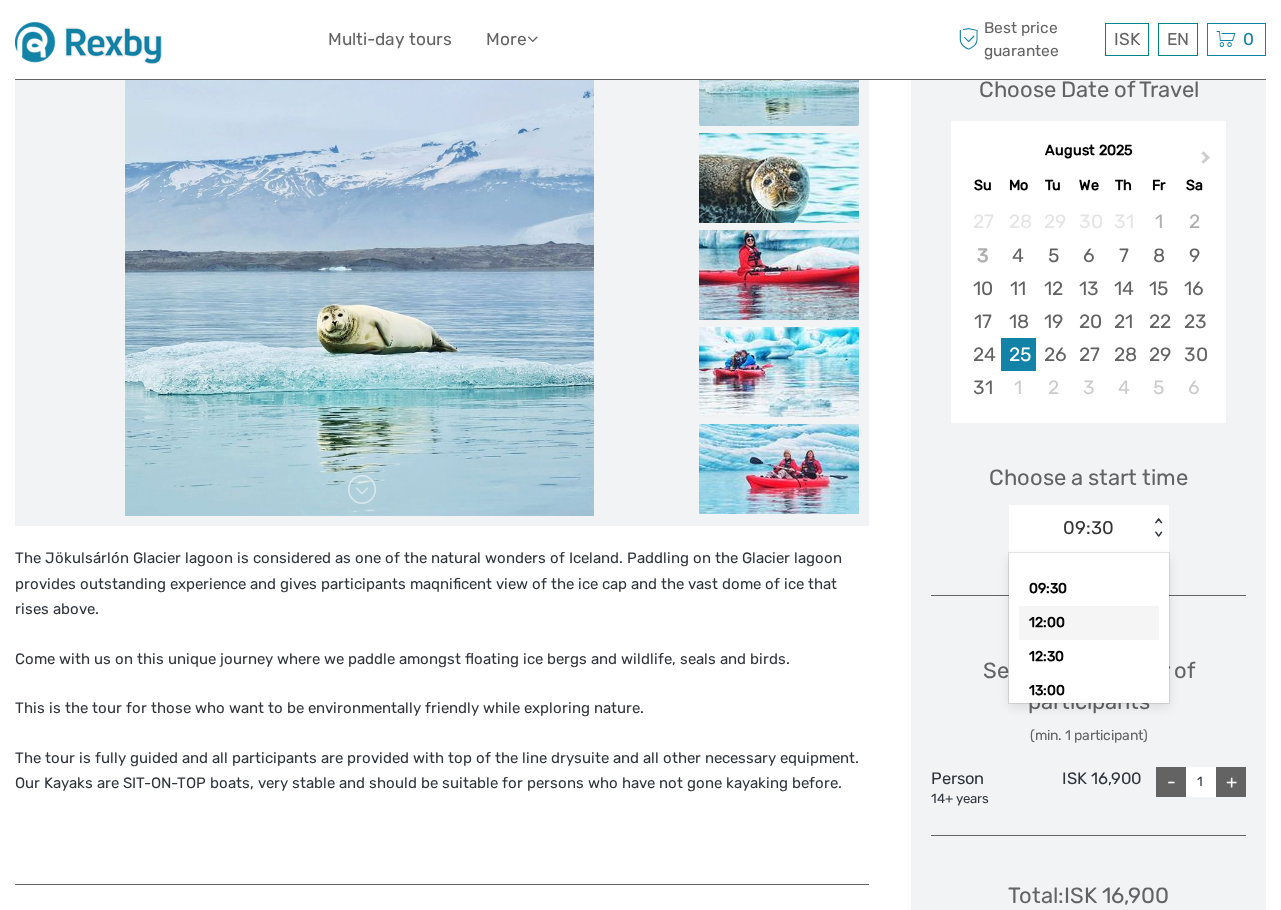 scroll, scrollTop: 307, scrollLeft: 0, axis: vertical 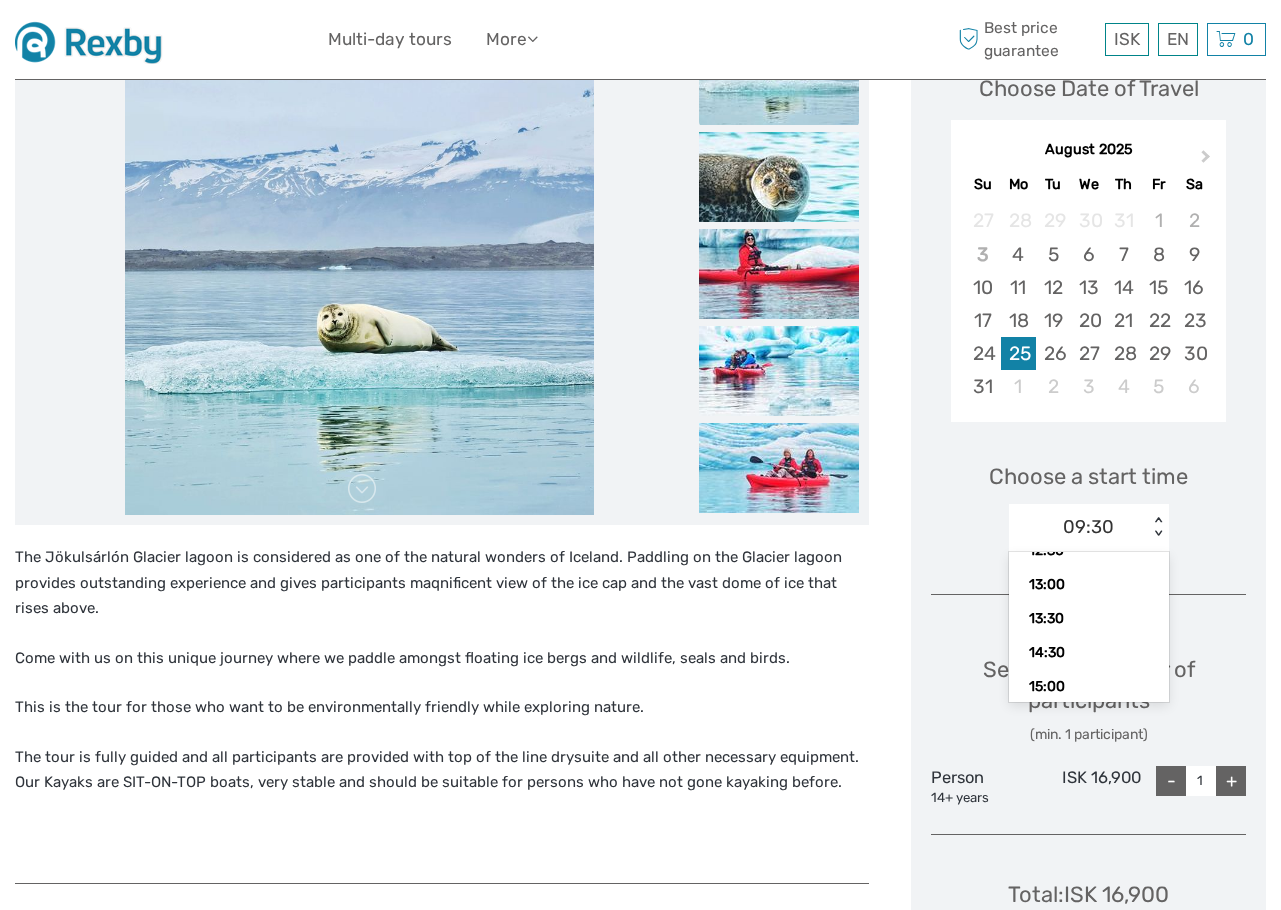 click on "Choose a start time option 12:00 focused, 2 of 9. 9 results available. Use Up and Down to choose options, press Enter to select the currently focused option, press Escape to exit the menu, press Tab to select the option and exit the menu. 09:30 < > 09:30 12:00 12:30 13:00 13:30 14:30 15:00 16:00 18:00" at bounding box center (1088, 498) 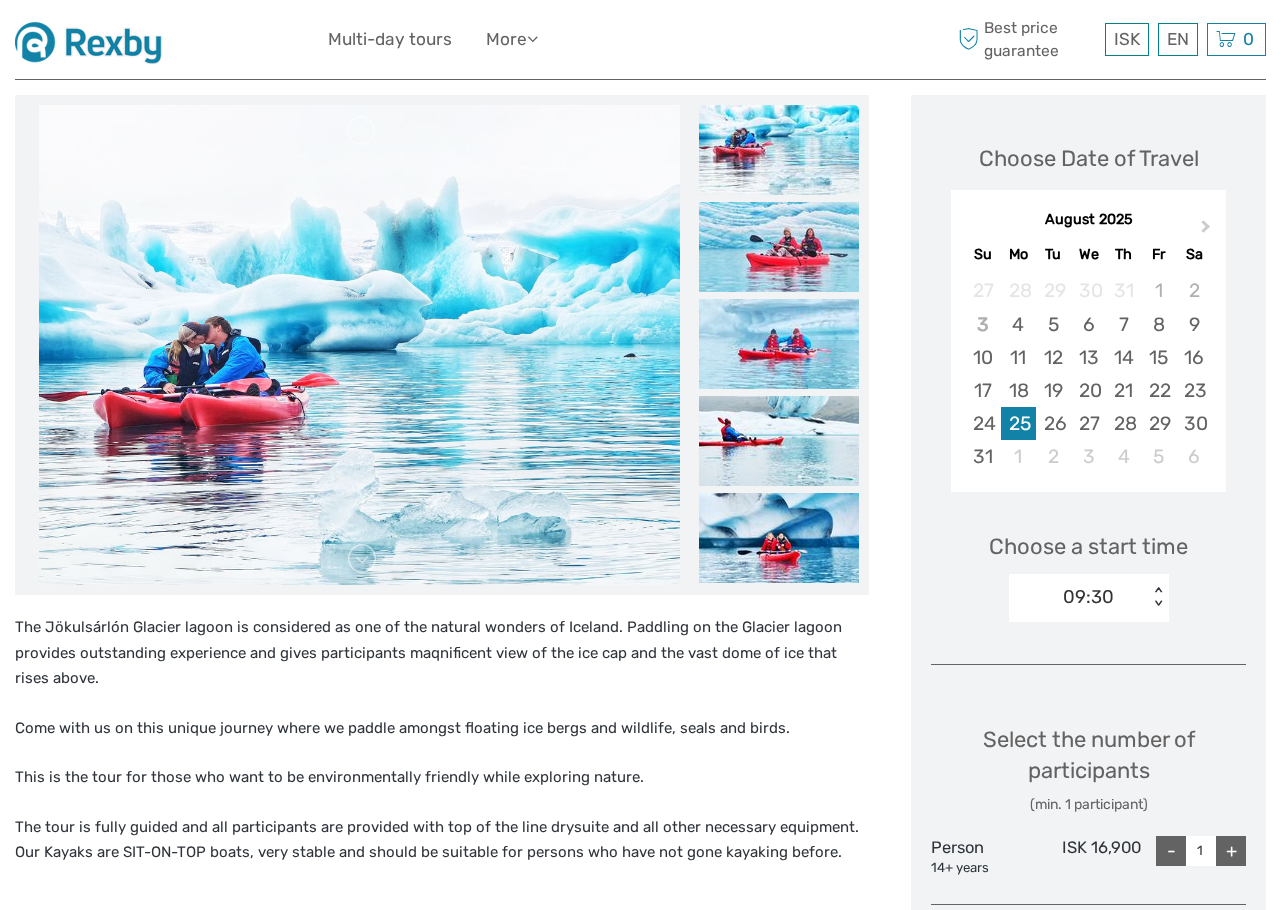 scroll, scrollTop: 0, scrollLeft: 0, axis: both 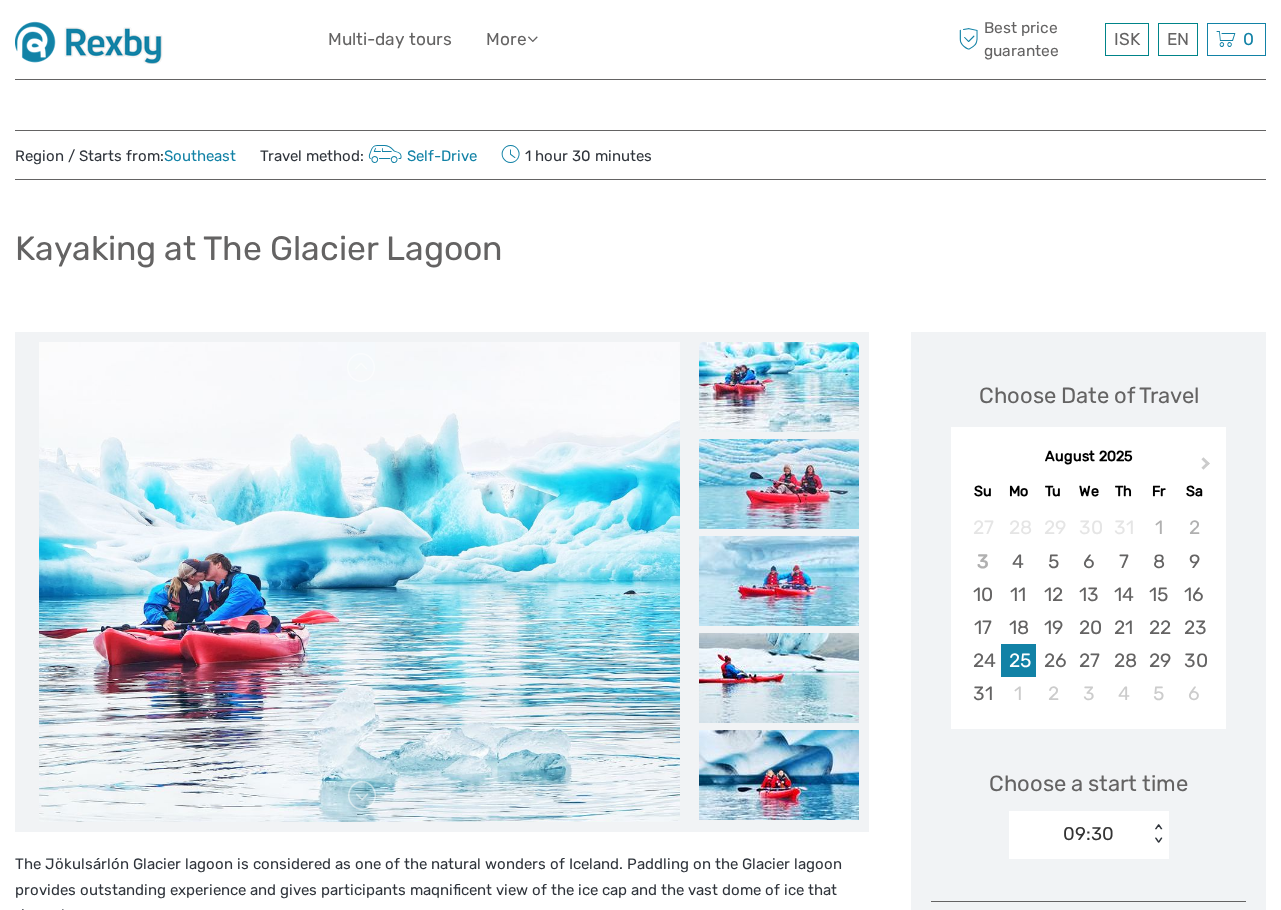 drag, startPoint x: 668, startPoint y: 152, endPoint x: 519, endPoint y: 156, distance: 149.05368 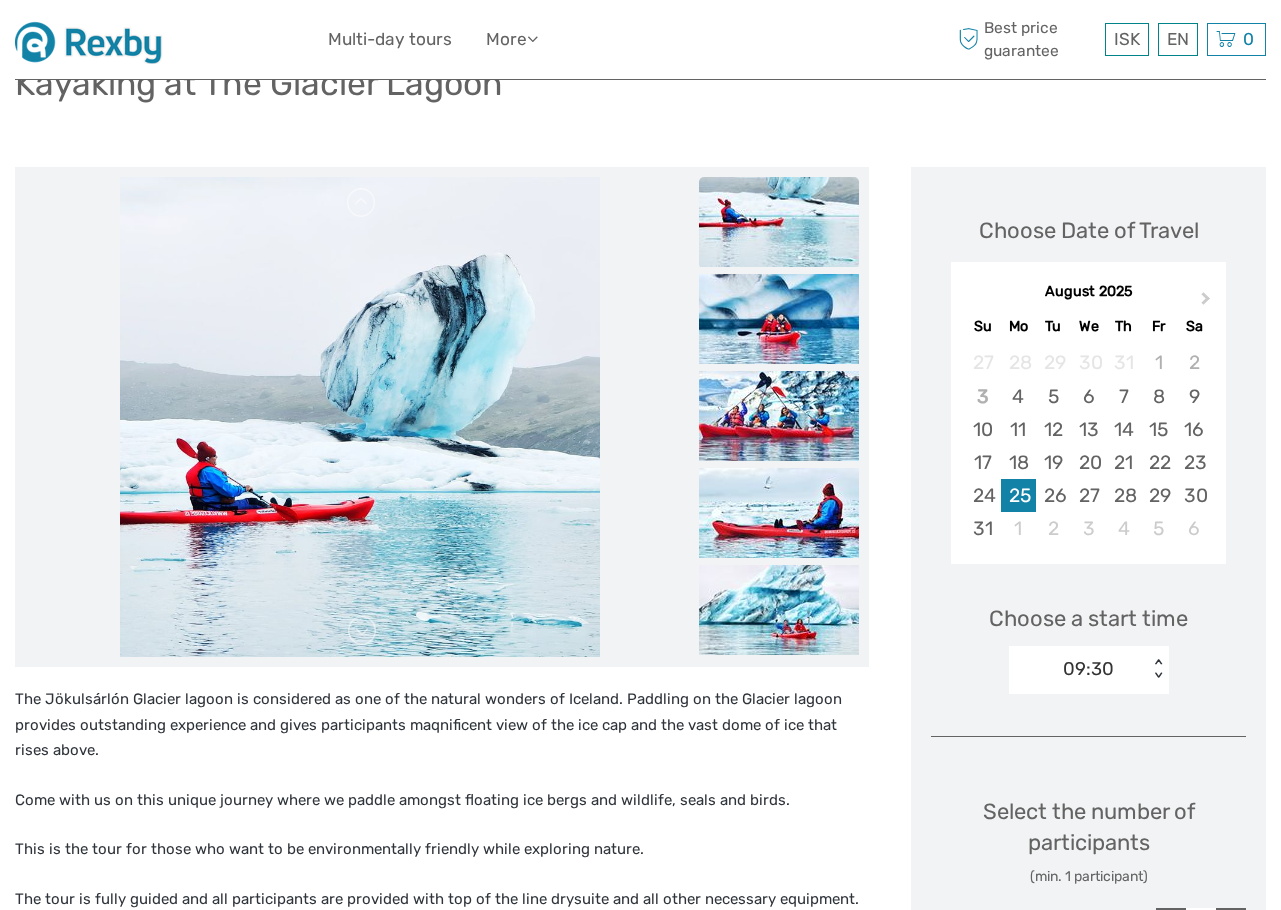 scroll, scrollTop: 200, scrollLeft: 0, axis: vertical 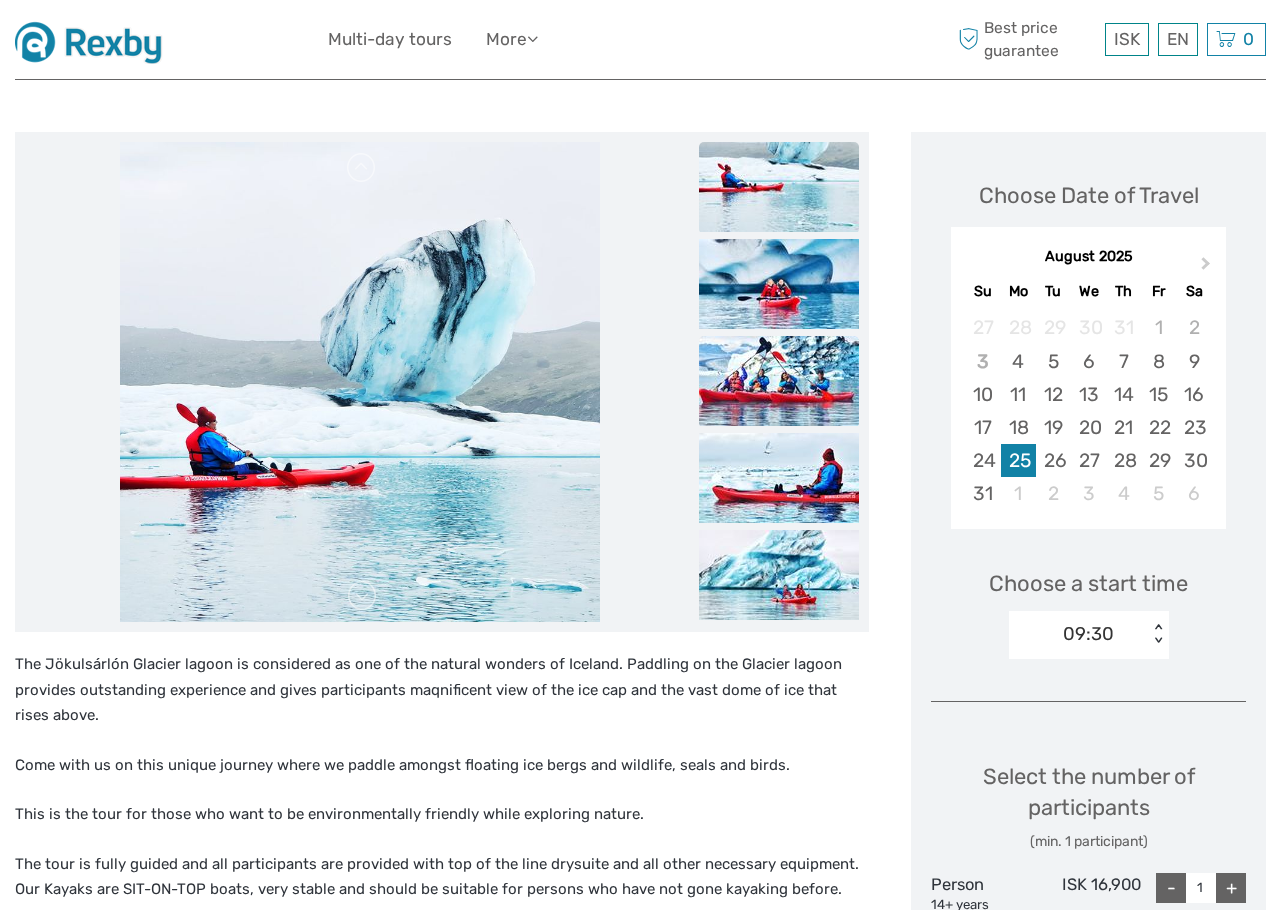 click at bounding box center (779, 381) 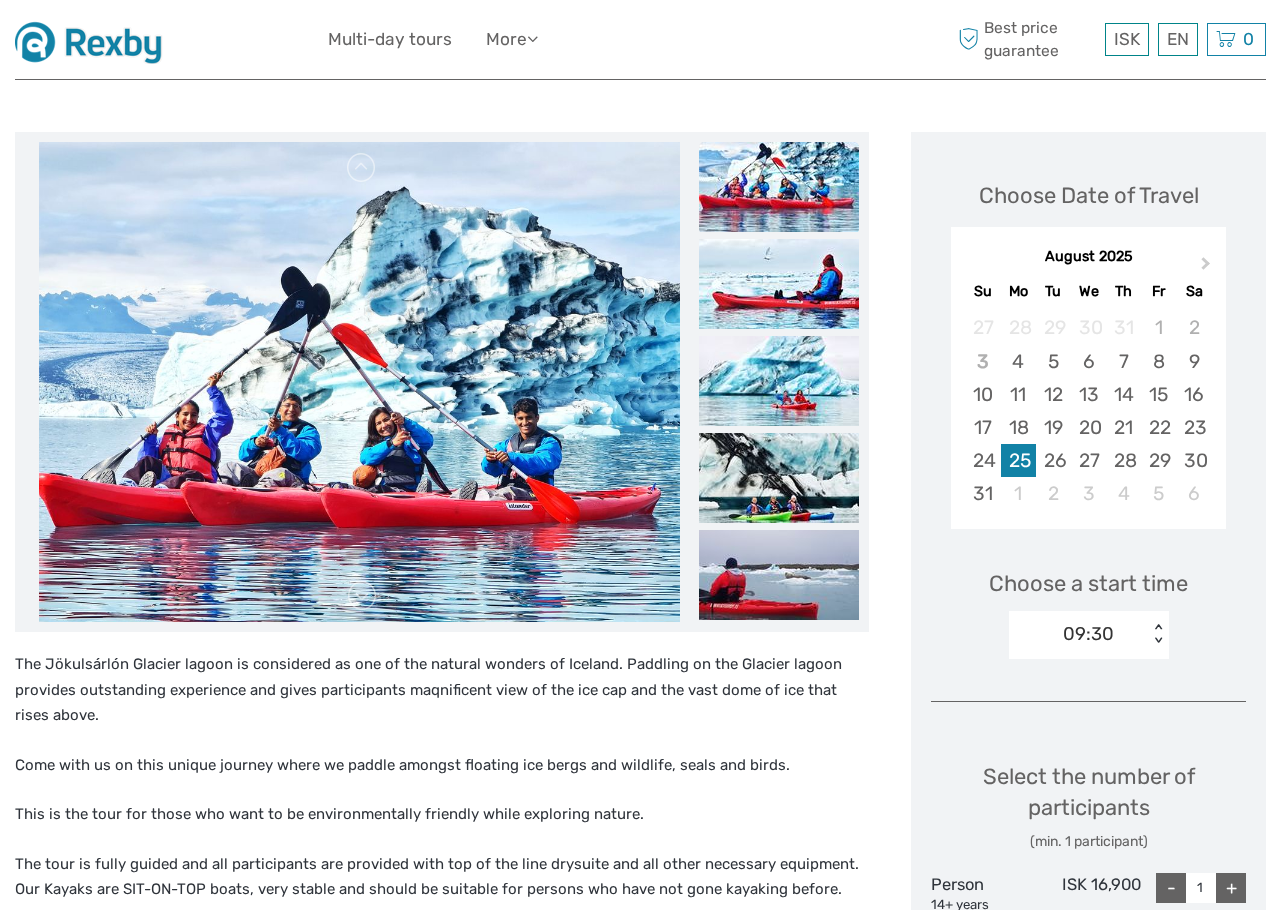 click on "09:30" at bounding box center [1078, 634] 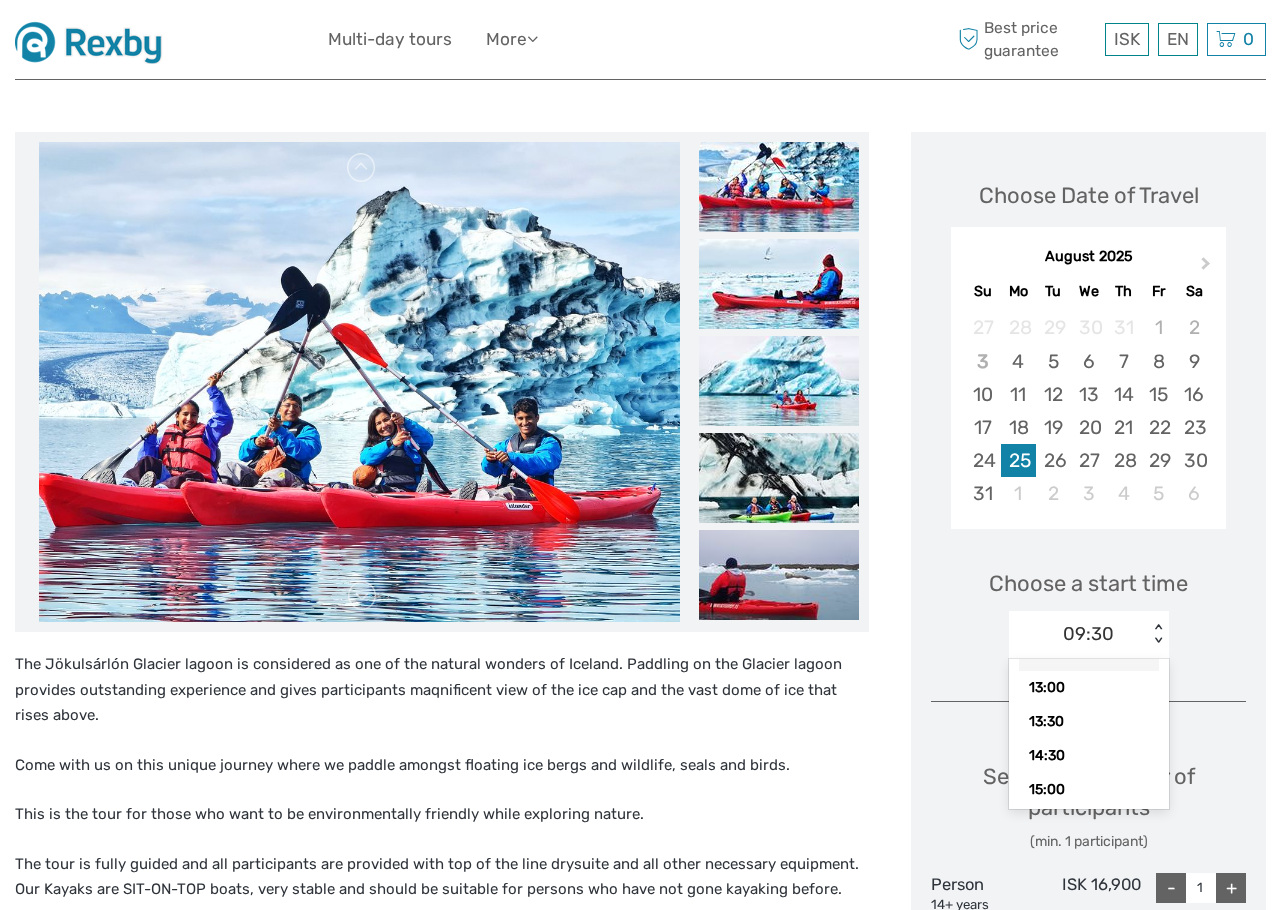 scroll, scrollTop: 120, scrollLeft: 0, axis: vertical 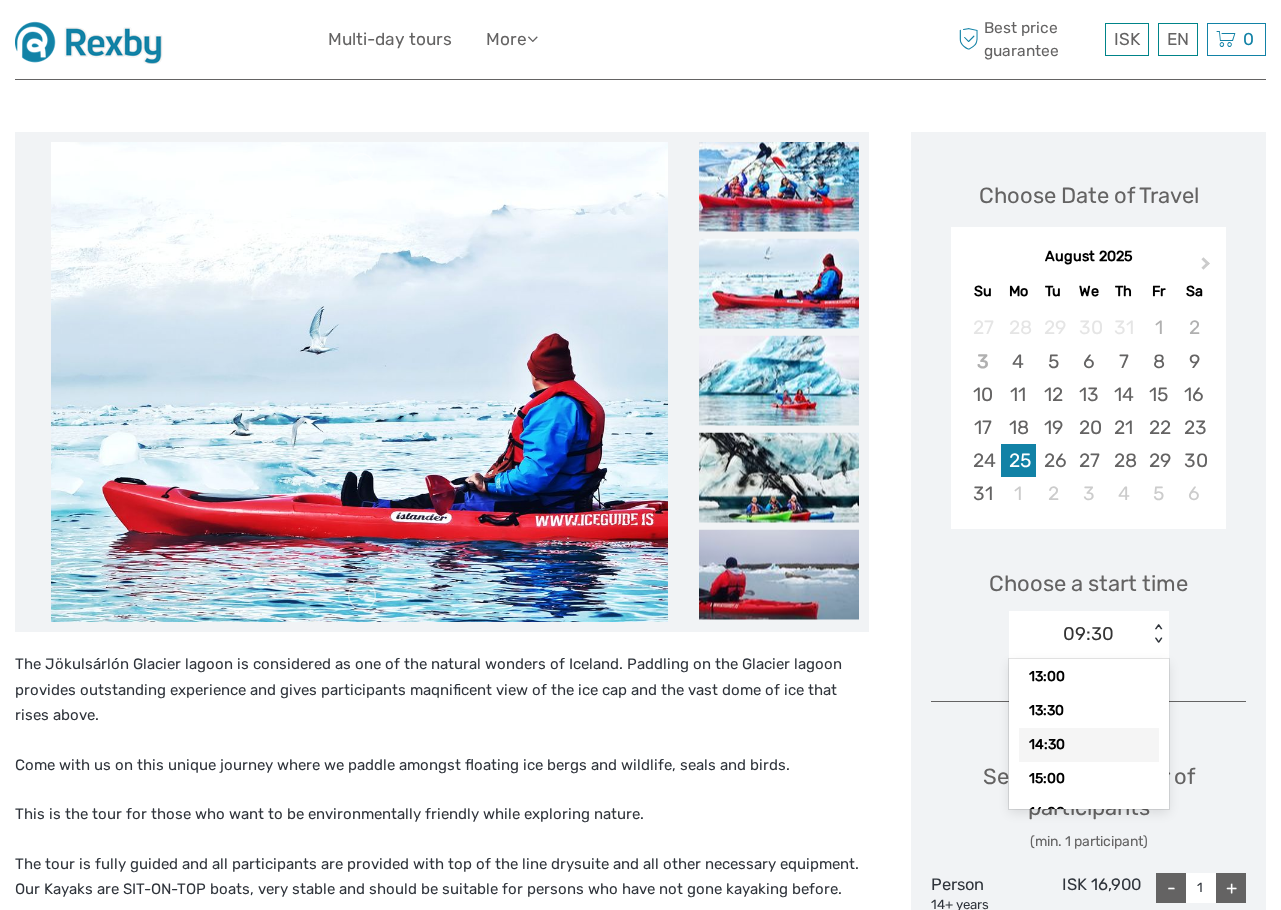 click on "14:30" at bounding box center (1089, 745) 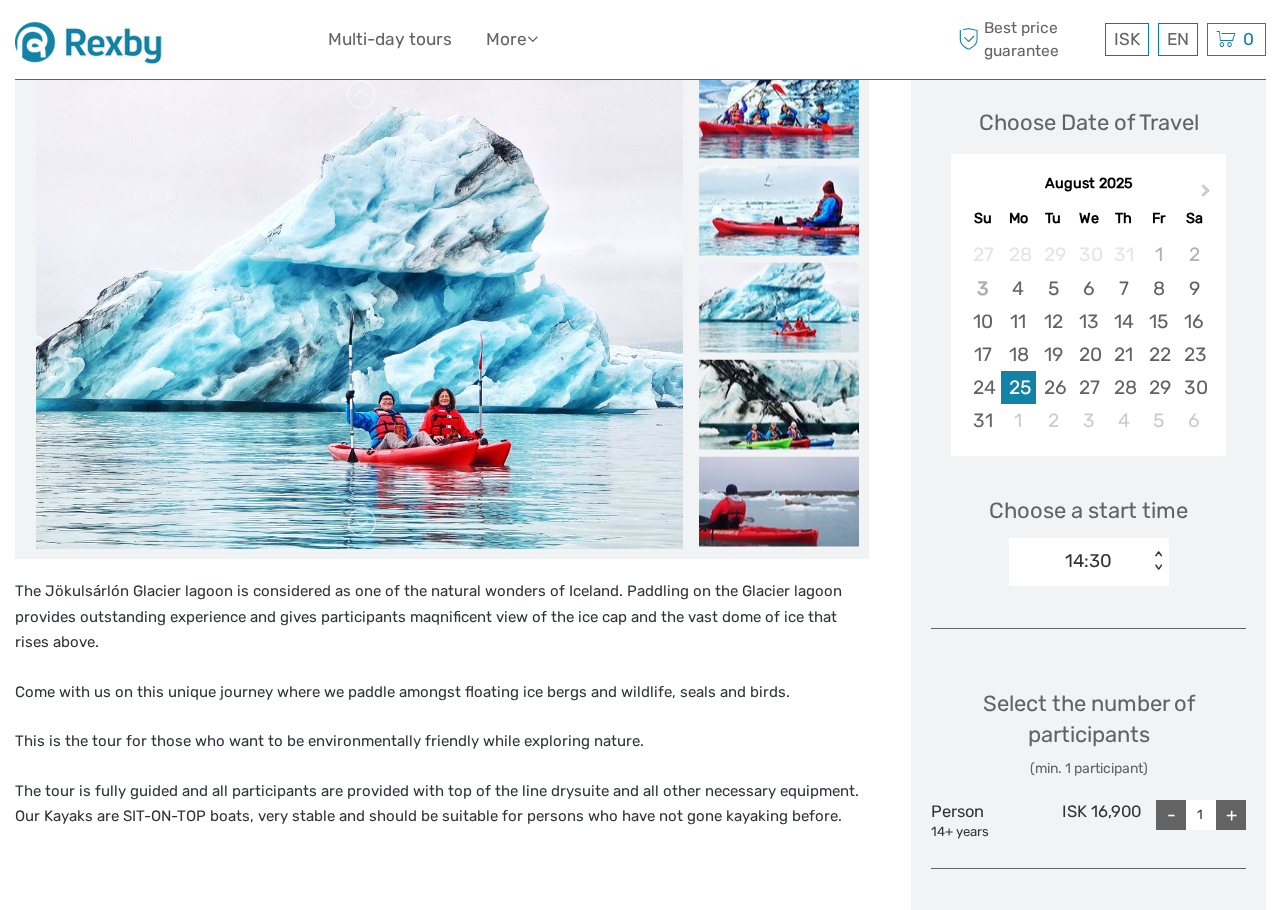 scroll, scrollTop: 300, scrollLeft: 0, axis: vertical 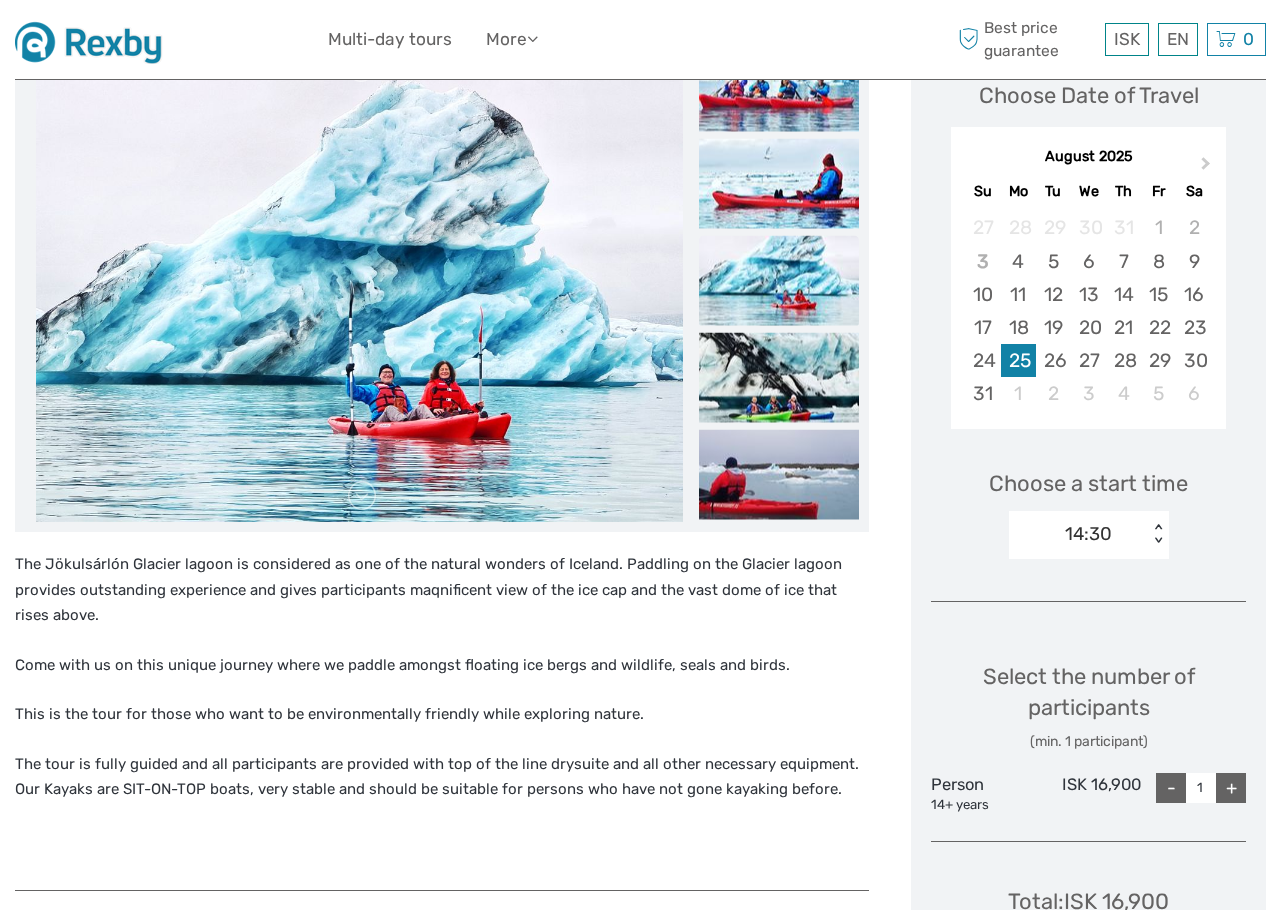 click on "Choose Date of Travel Next Month August 2025 Su Mo Tu We Th Fr Sa 27 28 29 30 31 1 2 3 4 5 6 7 8 9 10 11 12 13 14 15 16 17 18 19 20 21 22 23 24 25 26 27 28 29 30 31 1 2 3 4 5 6 Choose a start time 14:30 < > Select the number of participants (min. 1 participant) Person  14+ years ISK 16,900 - 1 + Total :  ISK 16,900 Best price guarantee ADD TO CART EXPRESS CHECKOUT" at bounding box center (1088, 546) 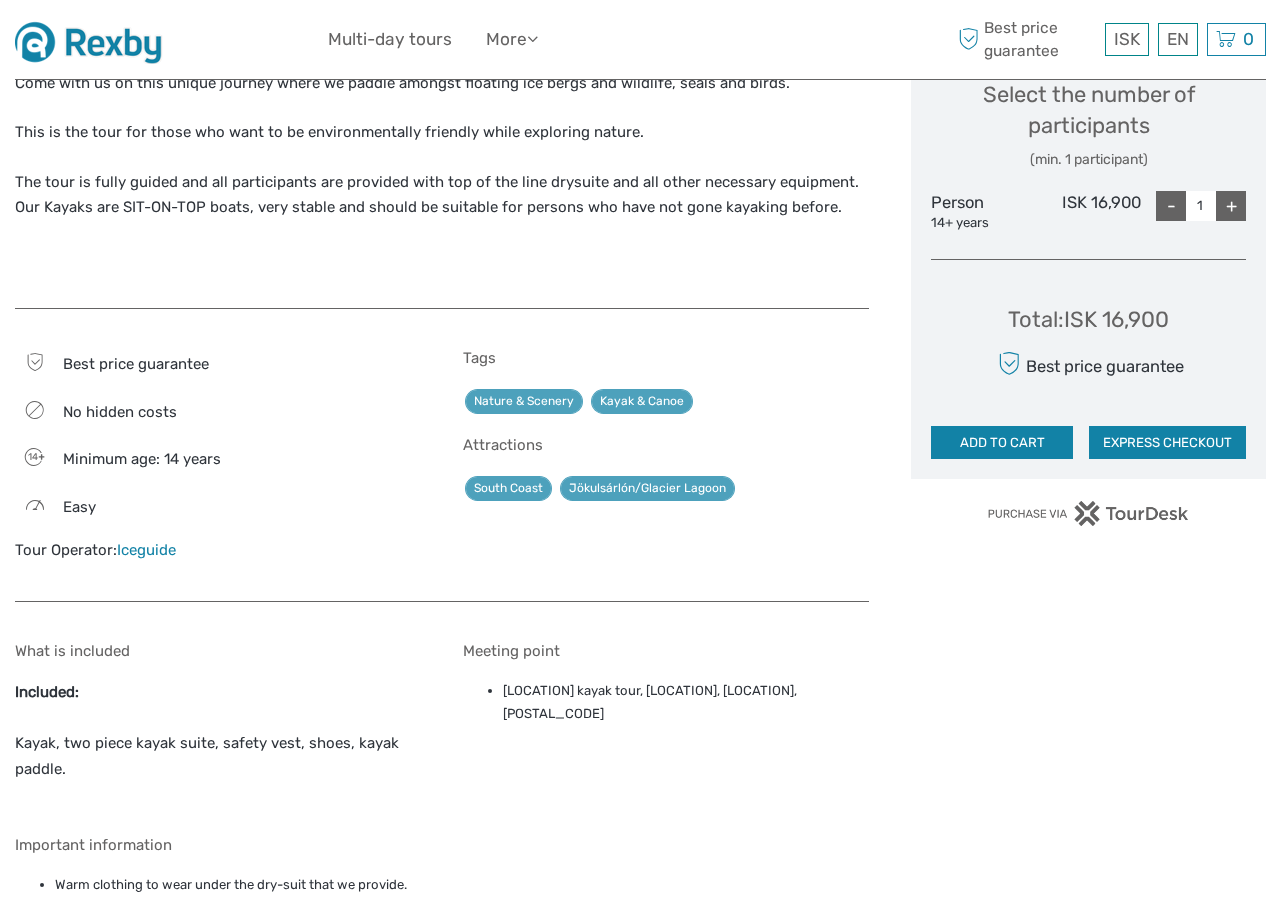 scroll, scrollTop: 900, scrollLeft: 0, axis: vertical 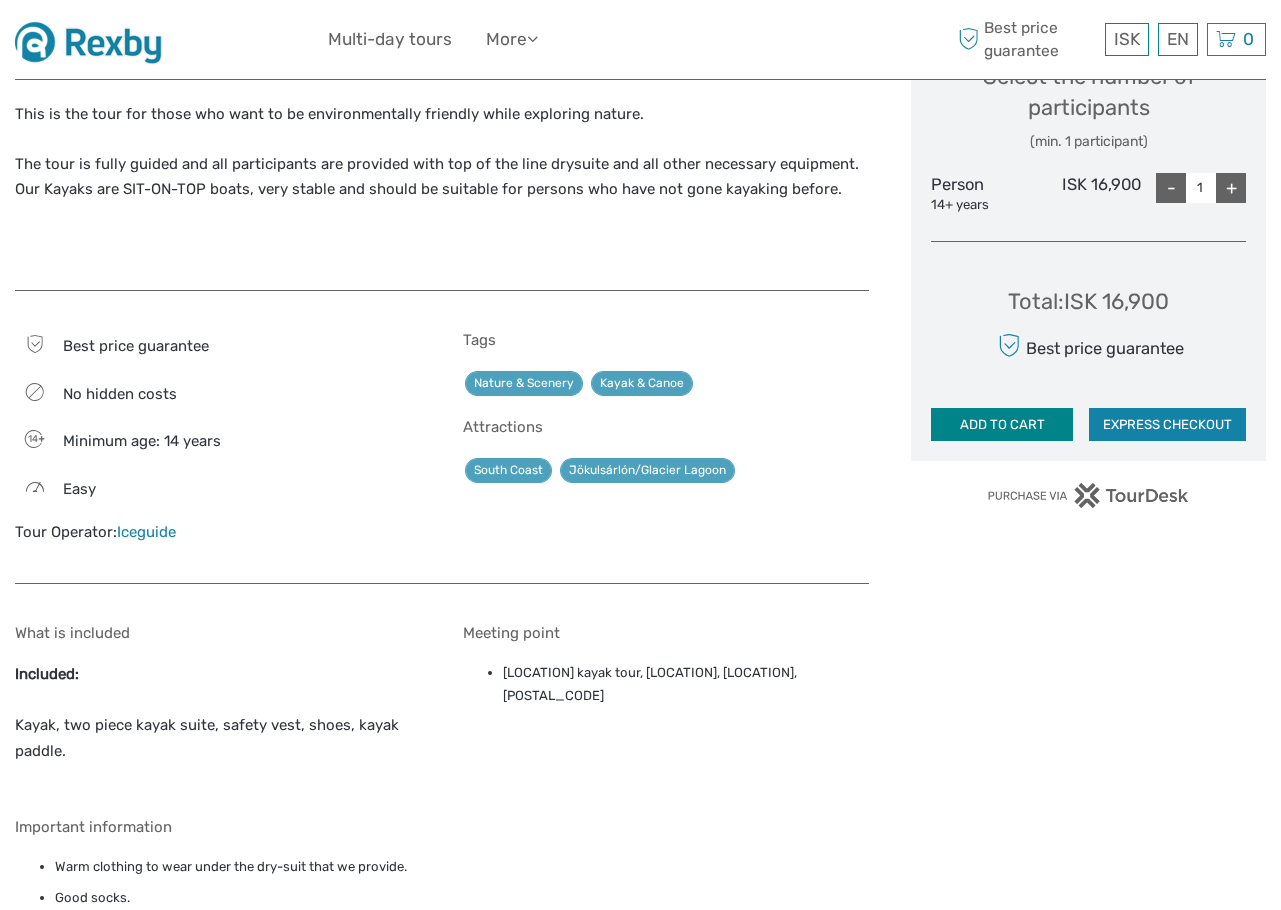 click on "ADD TO CART" at bounding box center [1002, 425] 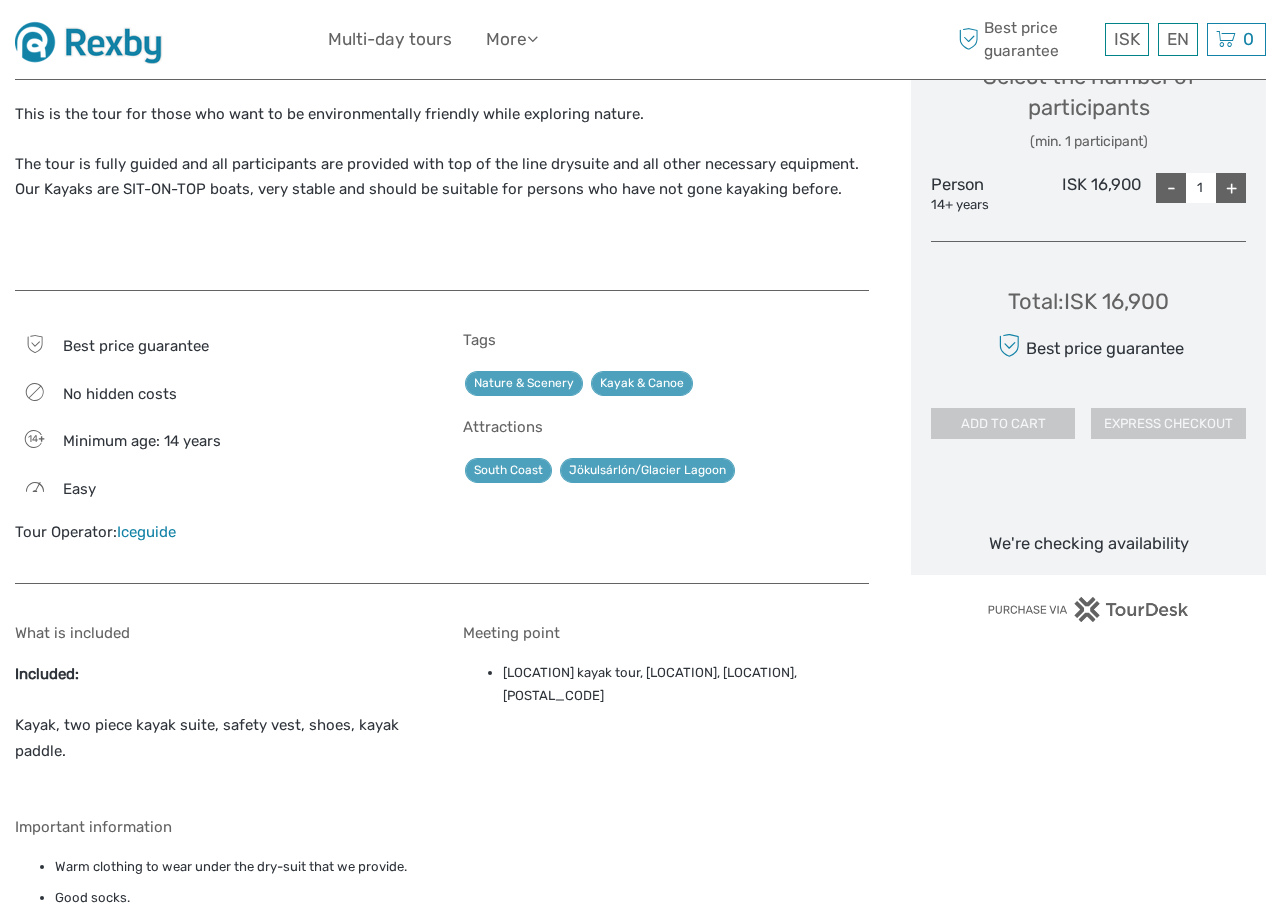 click on "+" at bounding box center [1231, 188] 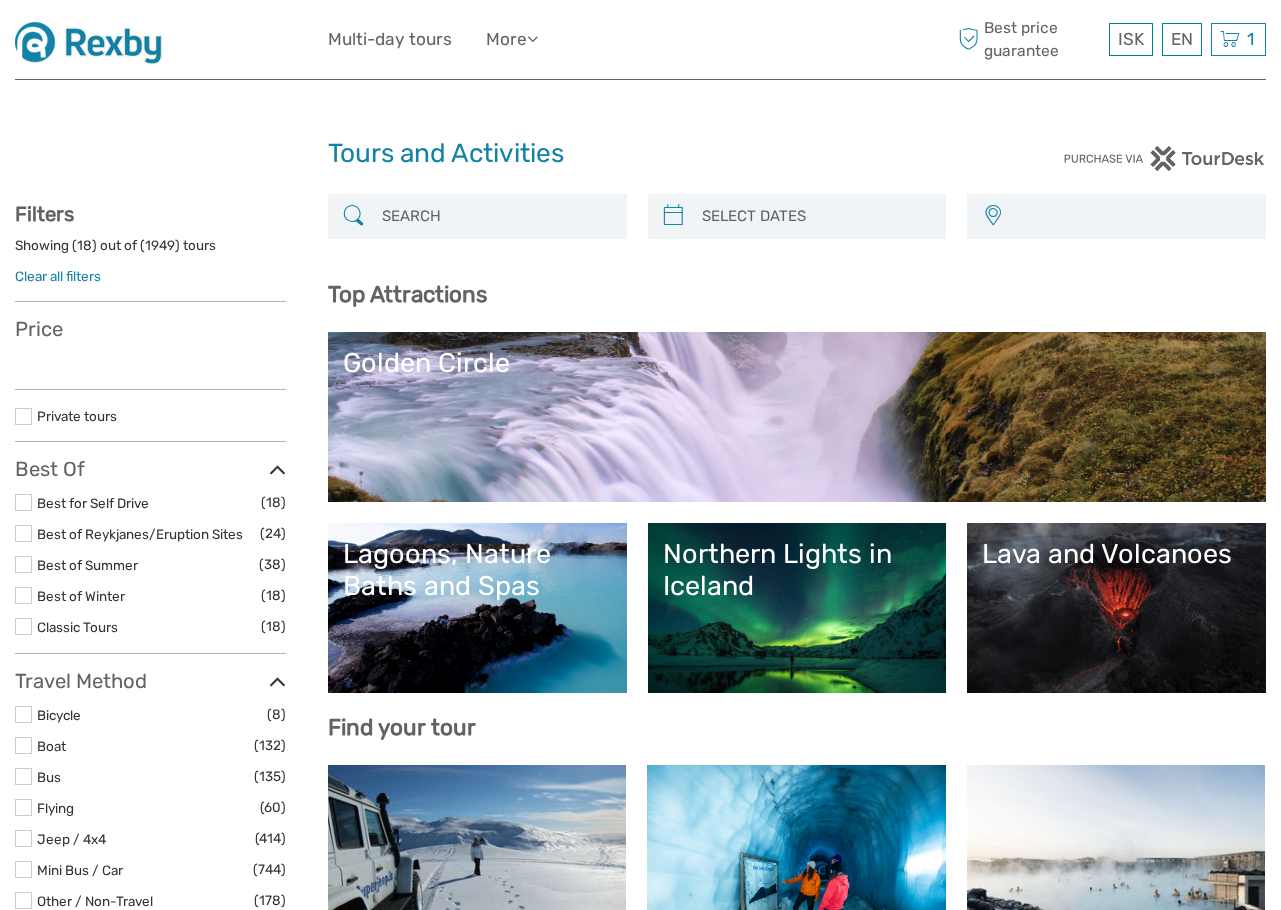 scroll, scrollTop: 0, scrollLeft: 0, axis: both 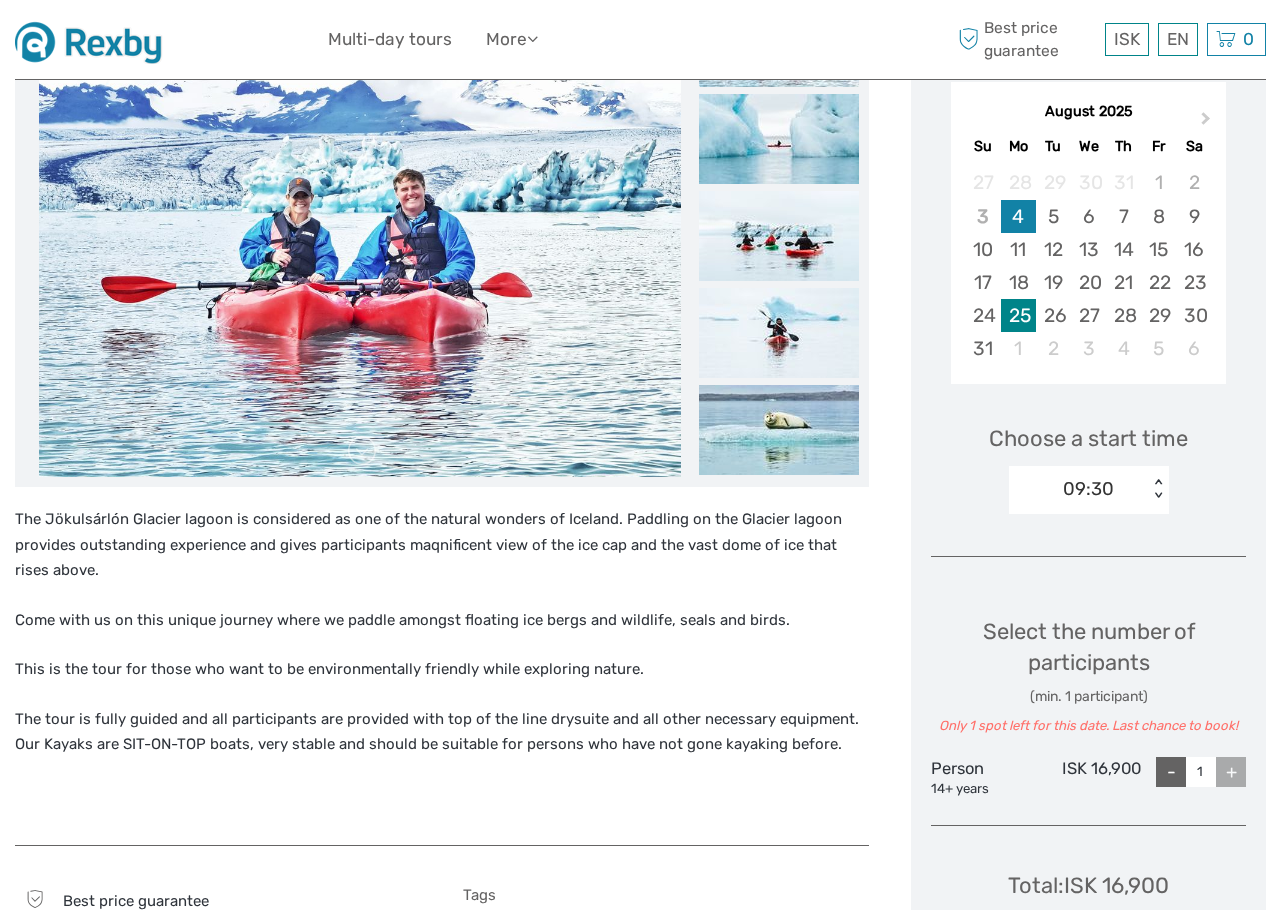 click on "25" at bounding box center (1018, 315) 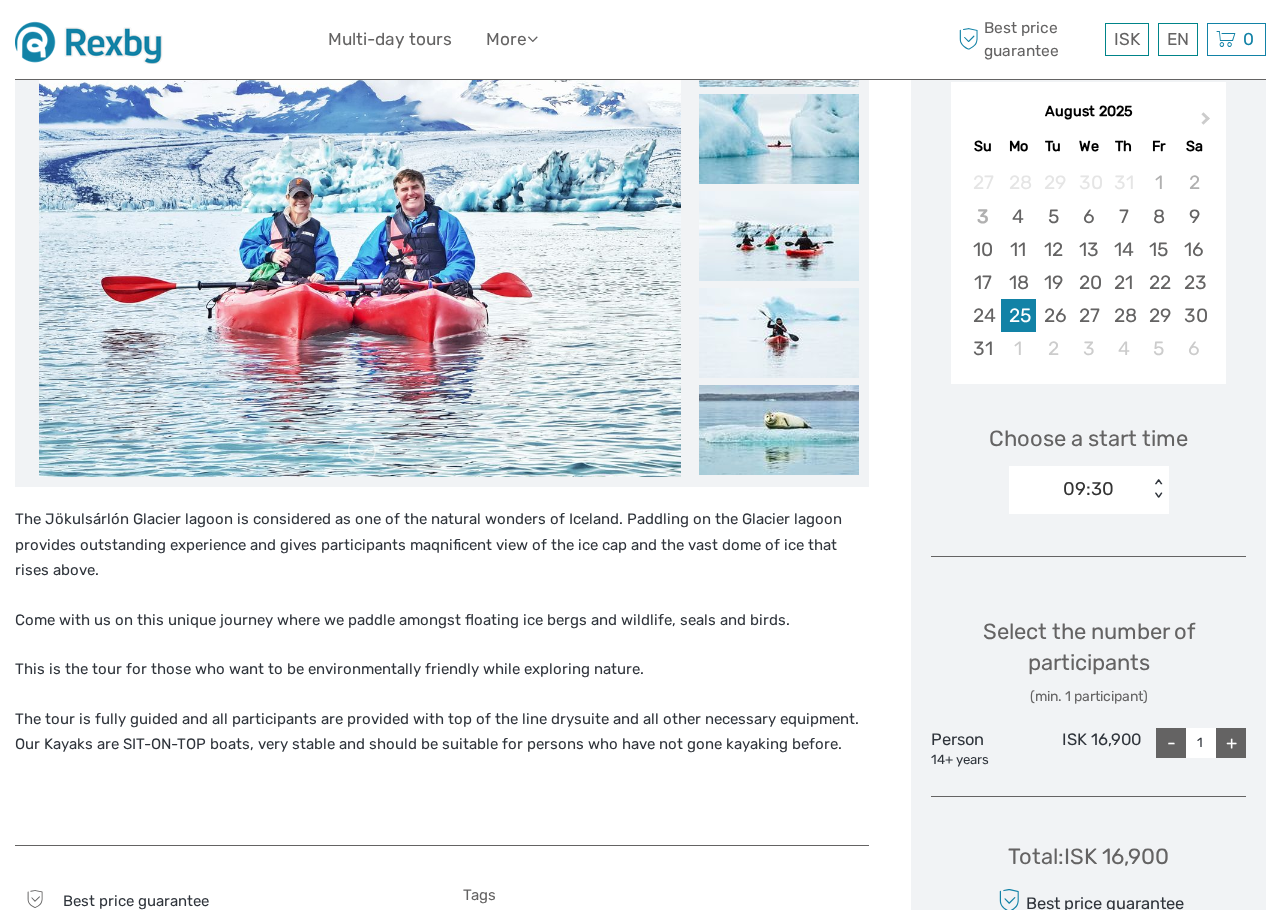 click on "09:30" at bounding box center [1088, 489] 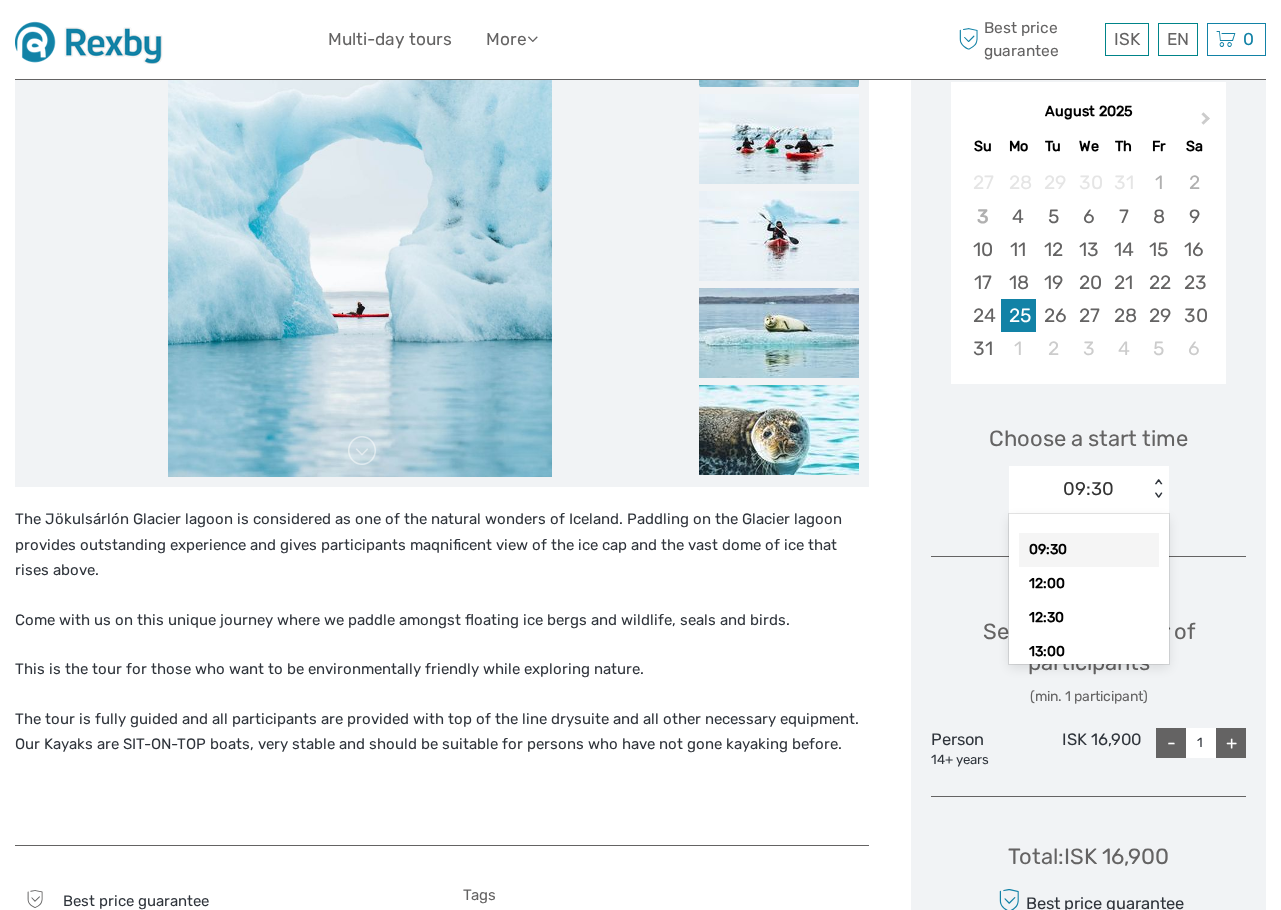 click on "+" at bounding box center (1231, 743) 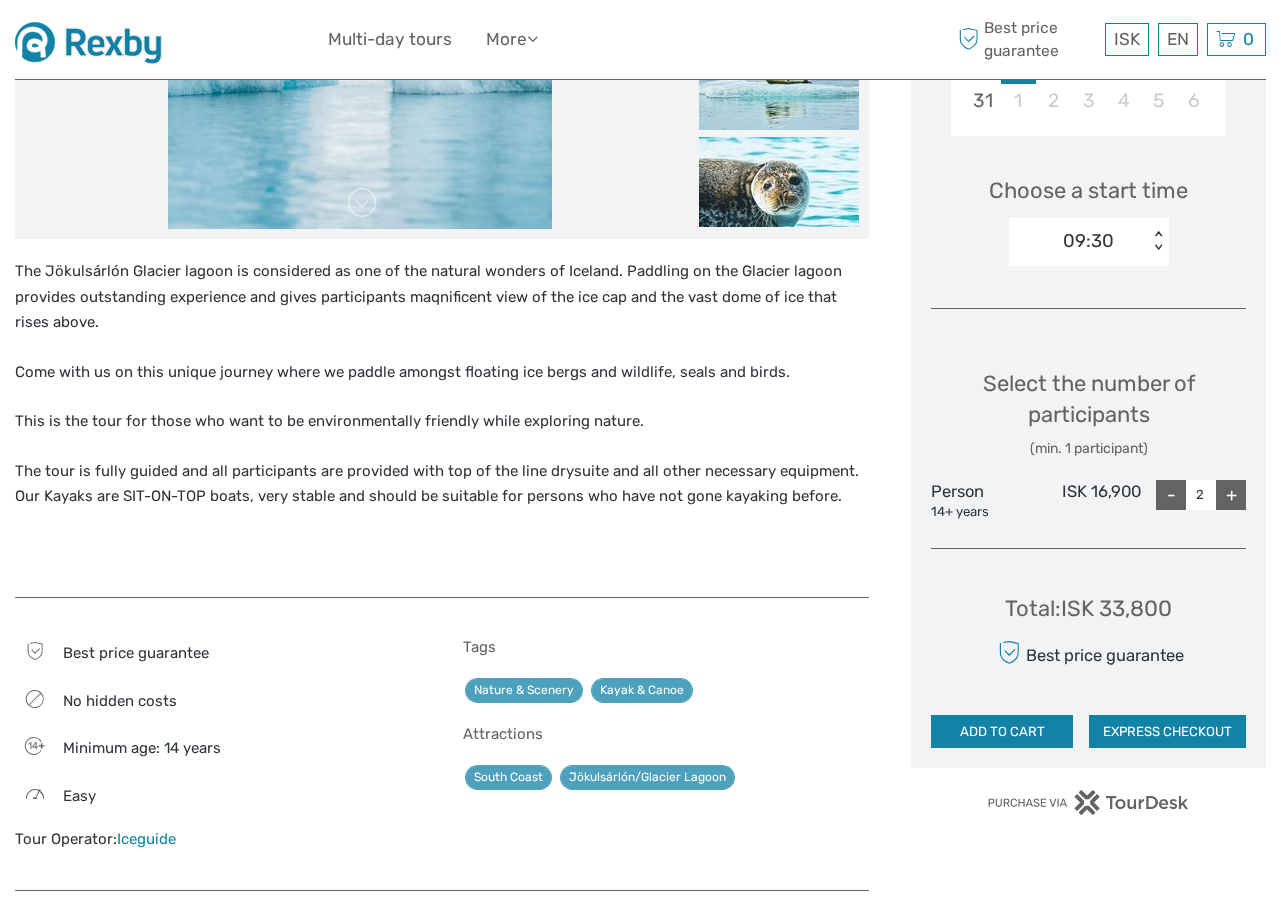 scroll, scrollTop: 745, scrollLeft: 0, axis: vertical 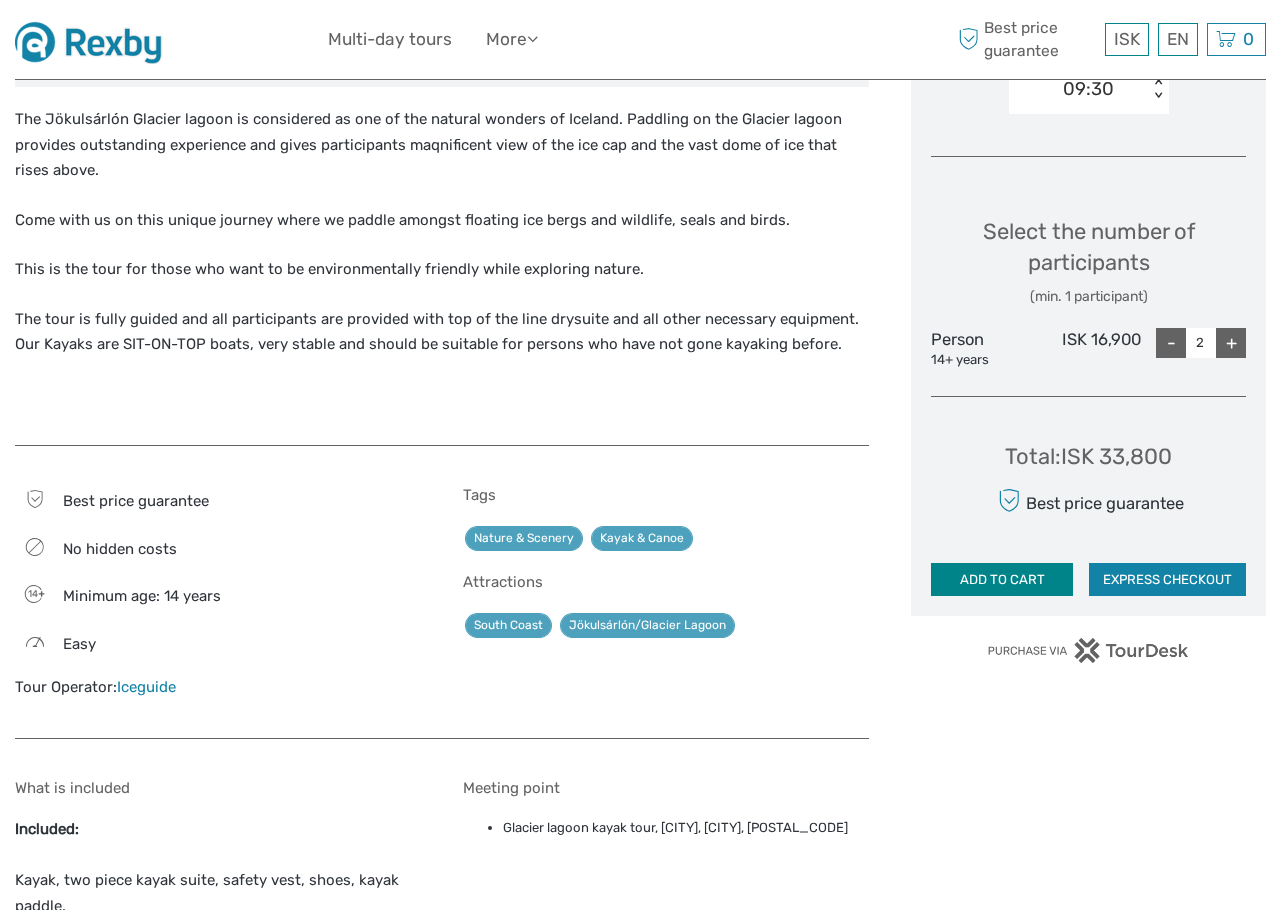 click on "ADD TO CART" at bounding box center [1002, 580] 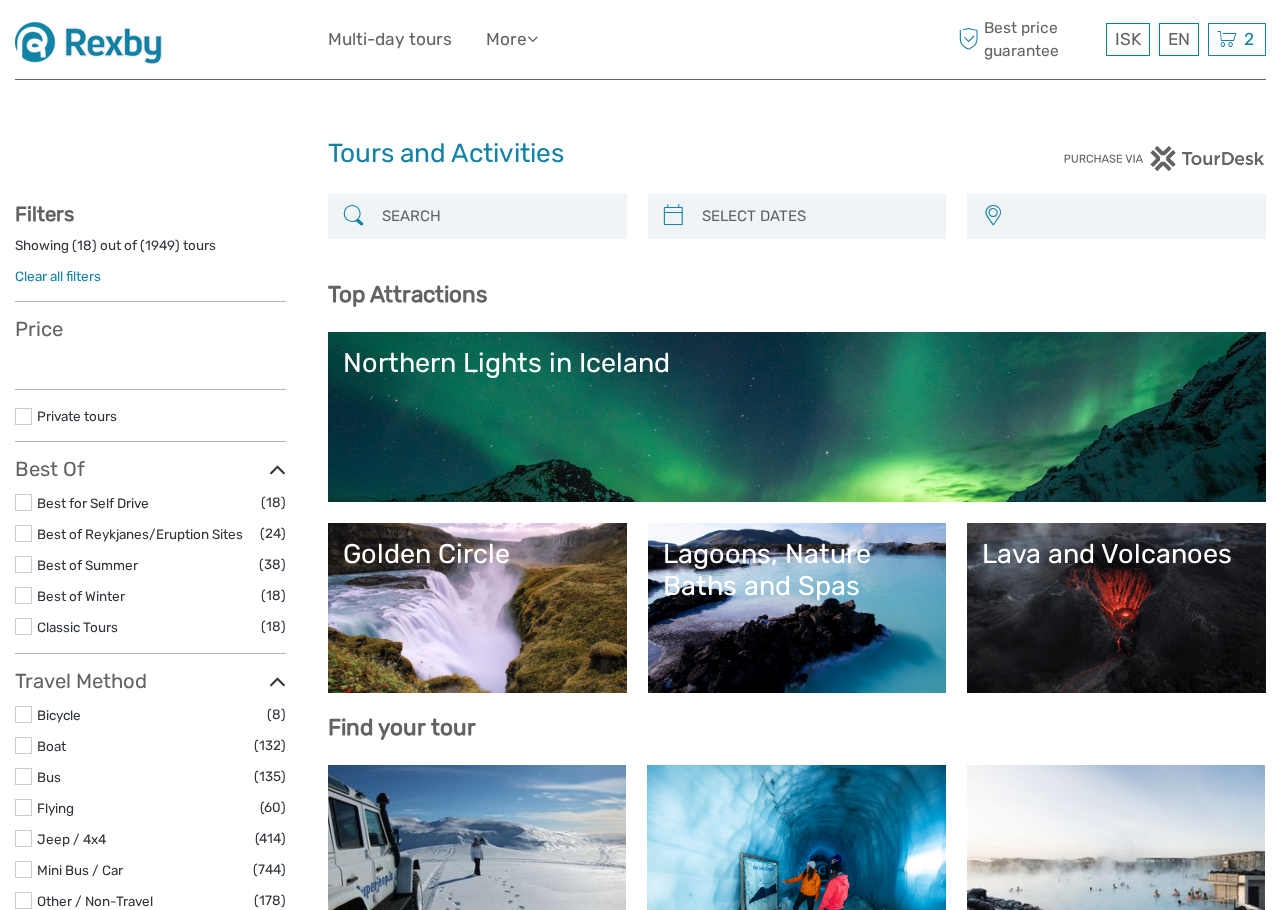 select 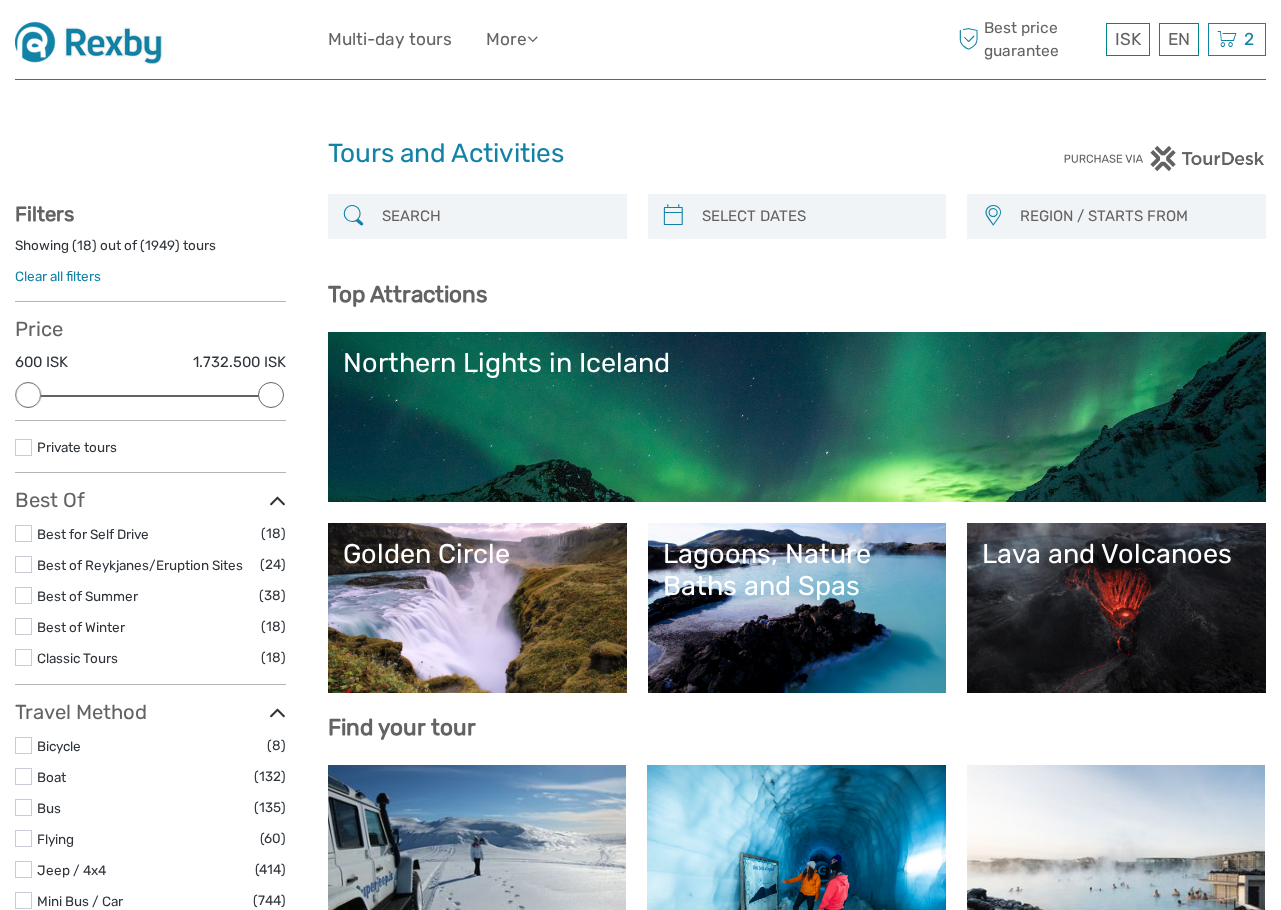 scroll, scrollTop: 0, scrollLeft: 0, axis: both 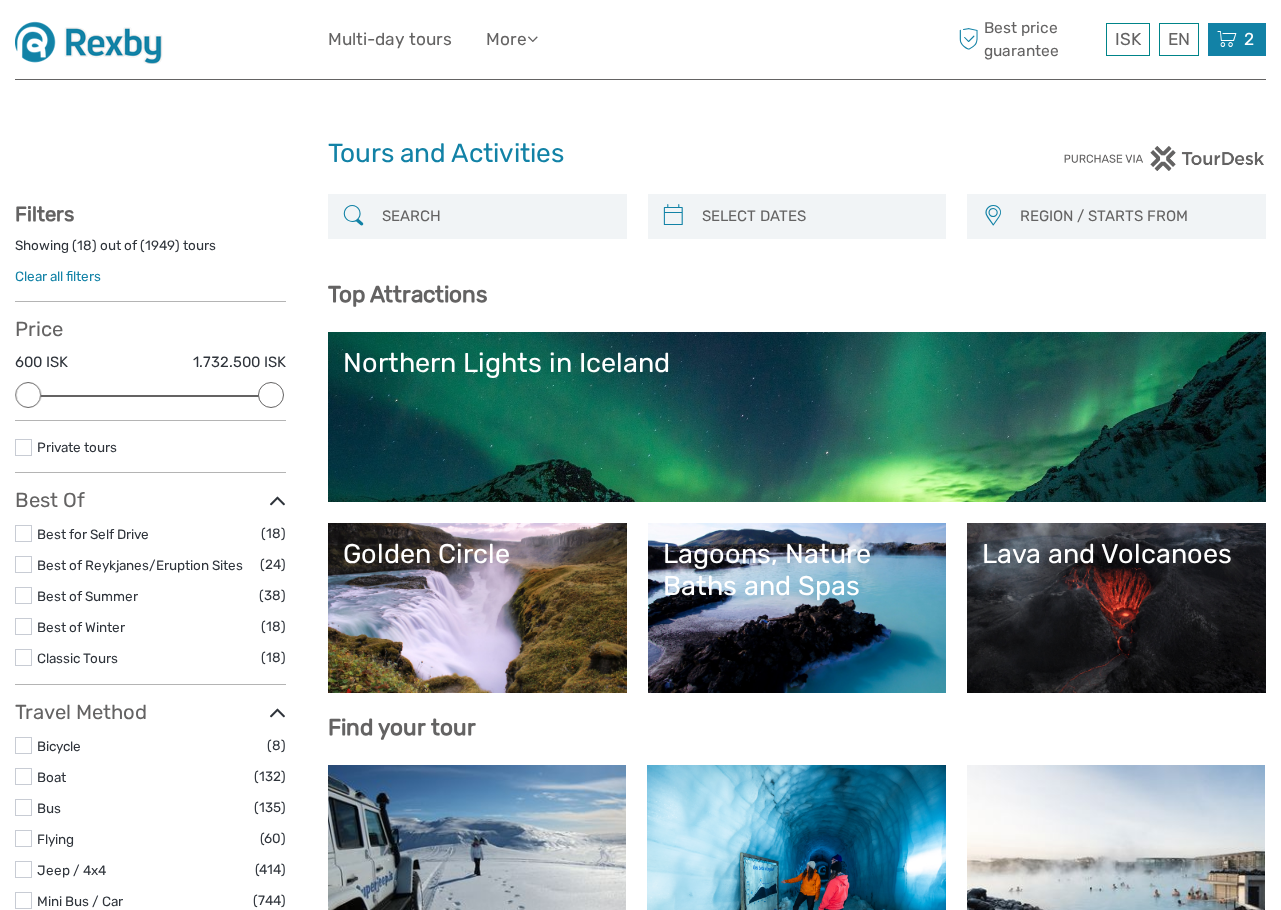 click at bounding box center [1227, 39] 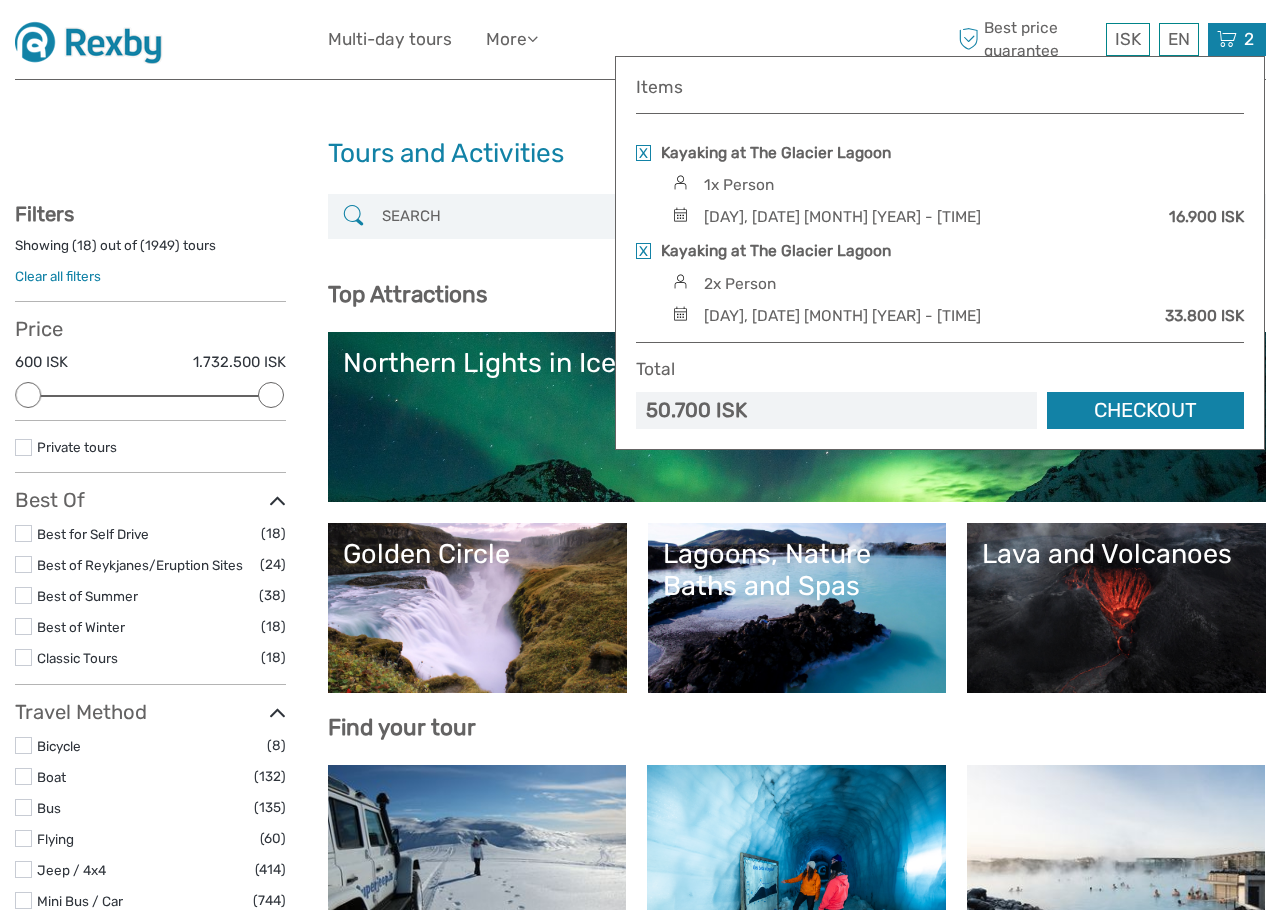 click at bounding box center [643, 153] 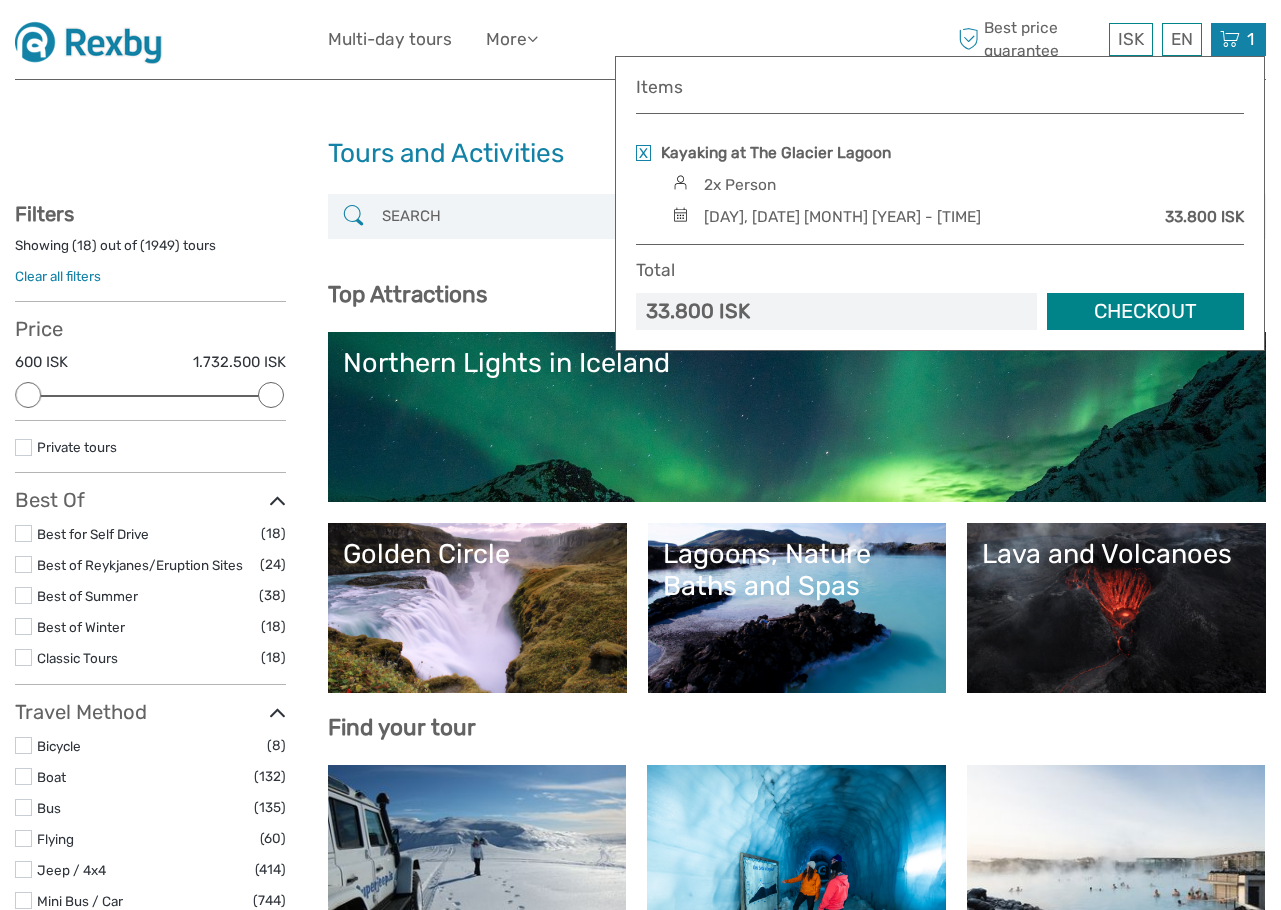 click on "Checkout" at bounding box center (1145, 311) 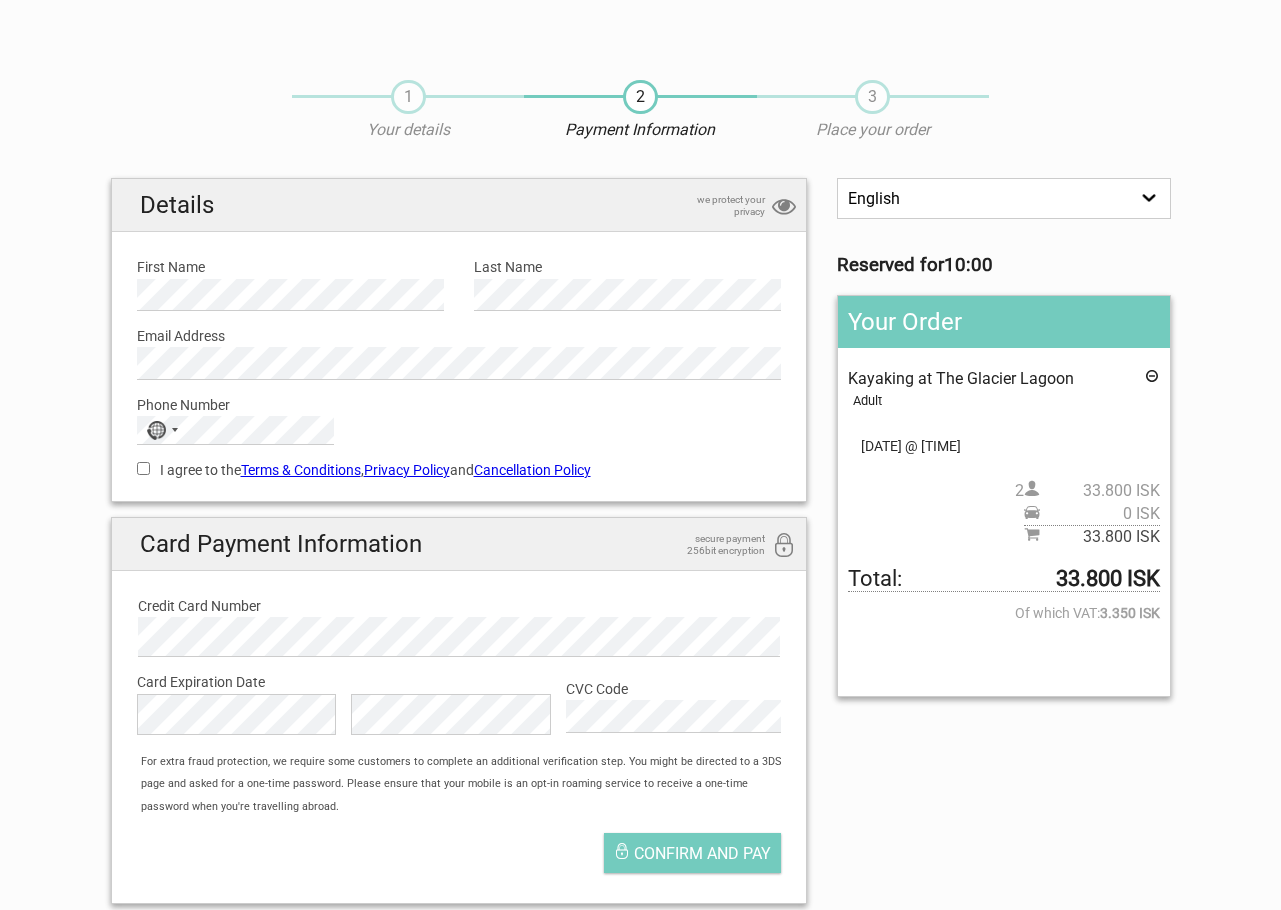 scroll, scrollTop: 0, scrollLeft: 0, axis: both 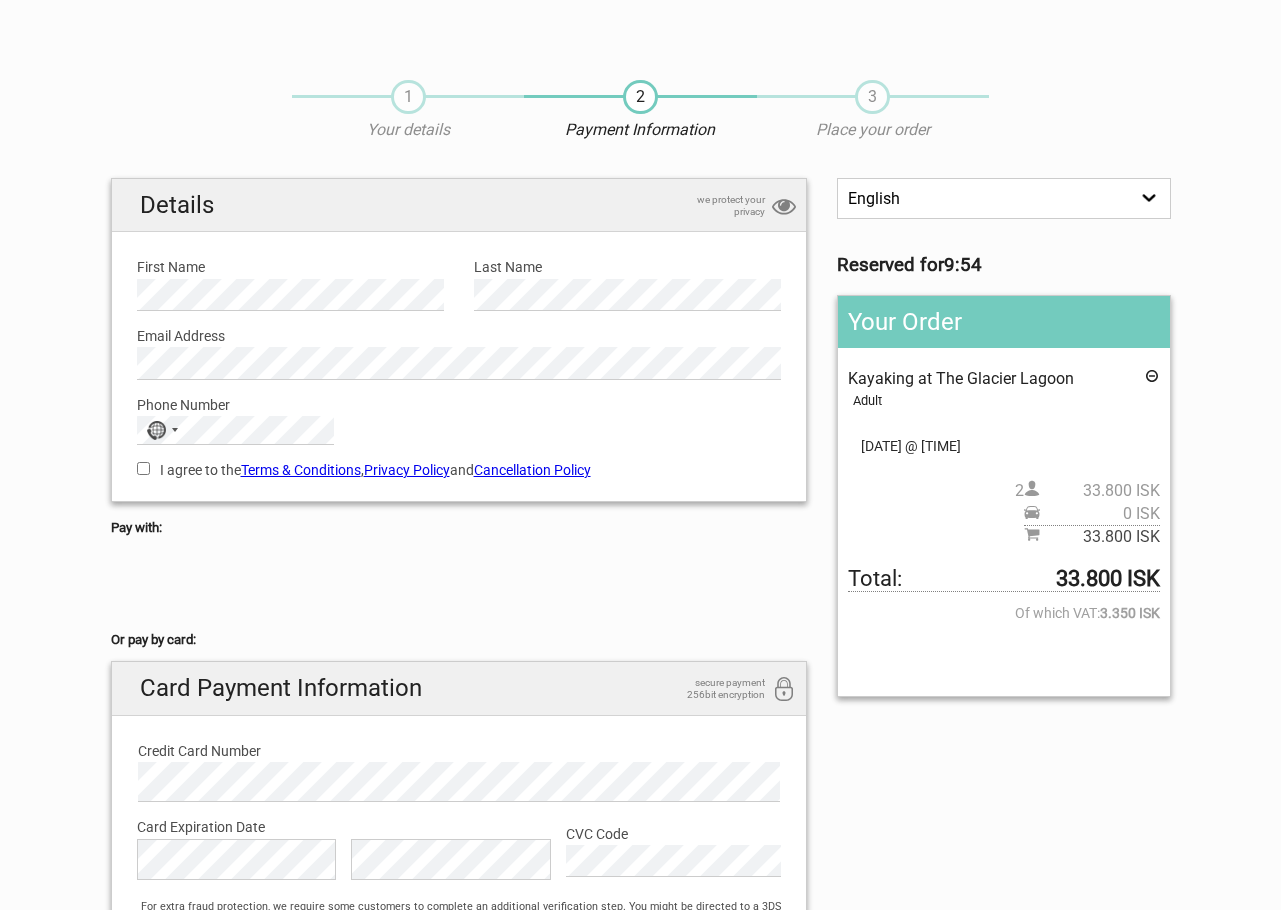 click on "Kayaking at The Glacier Lagoon" at bounding box center (961, 378) 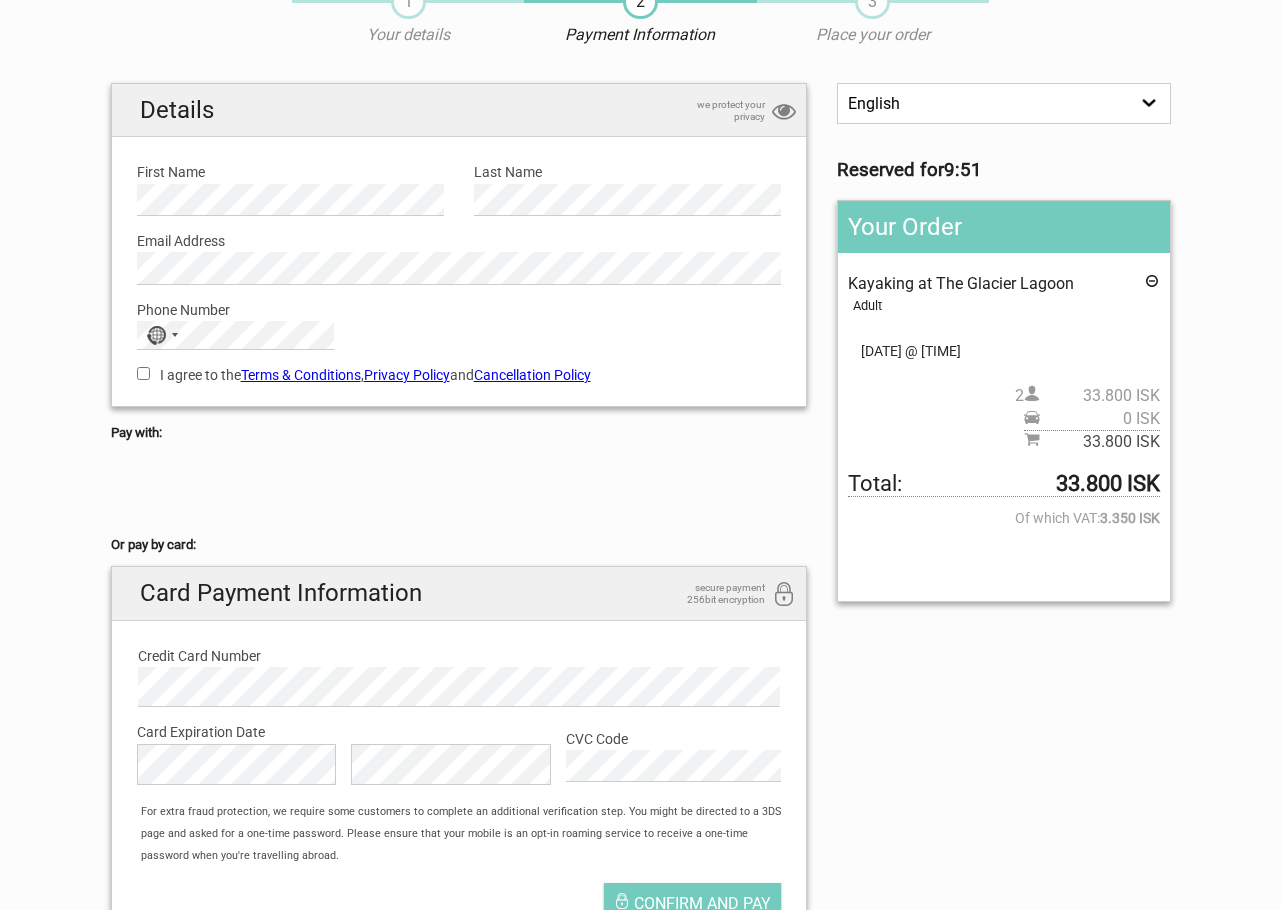 scroll, scrollTop: 0, scrollLeft: 0, axis: both 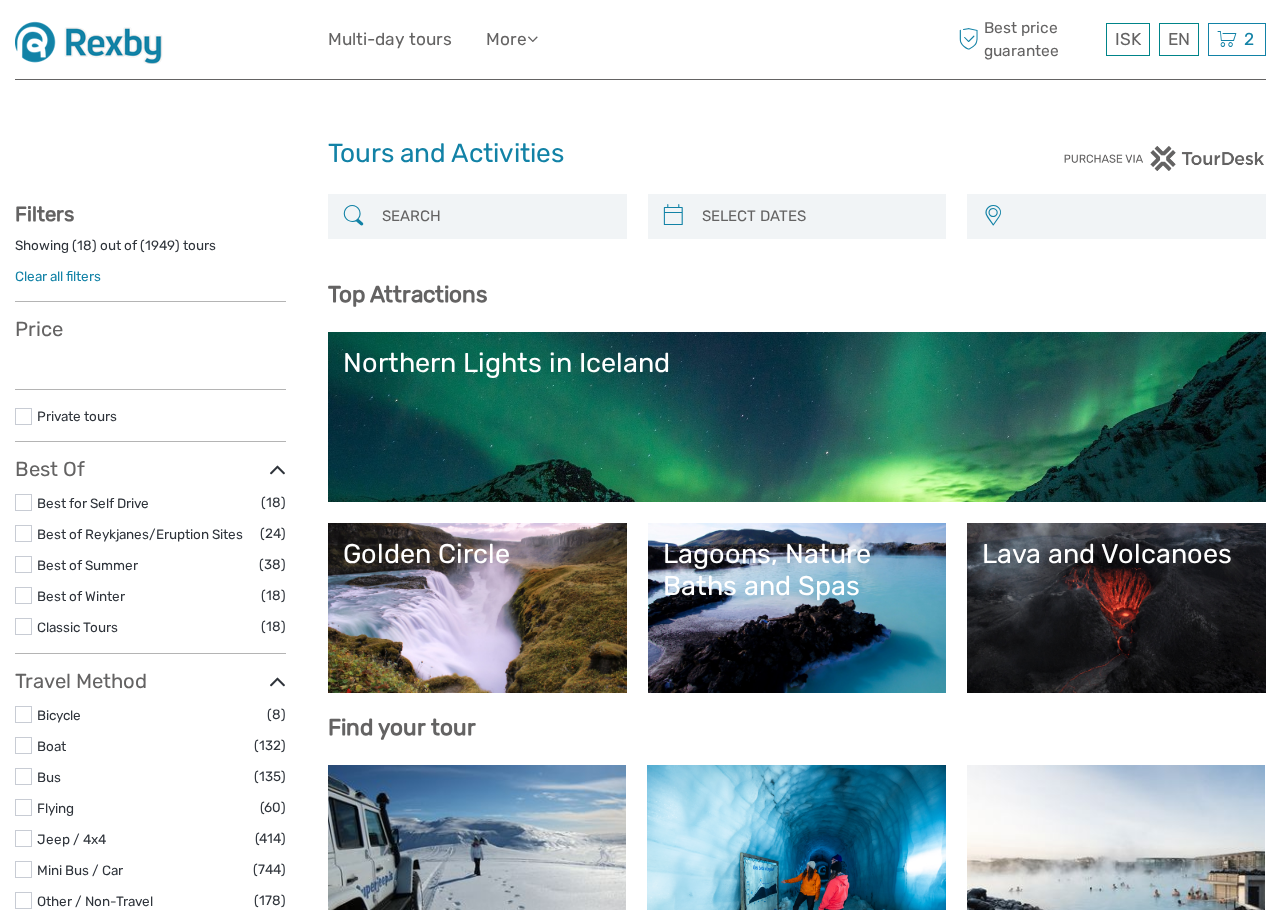 select 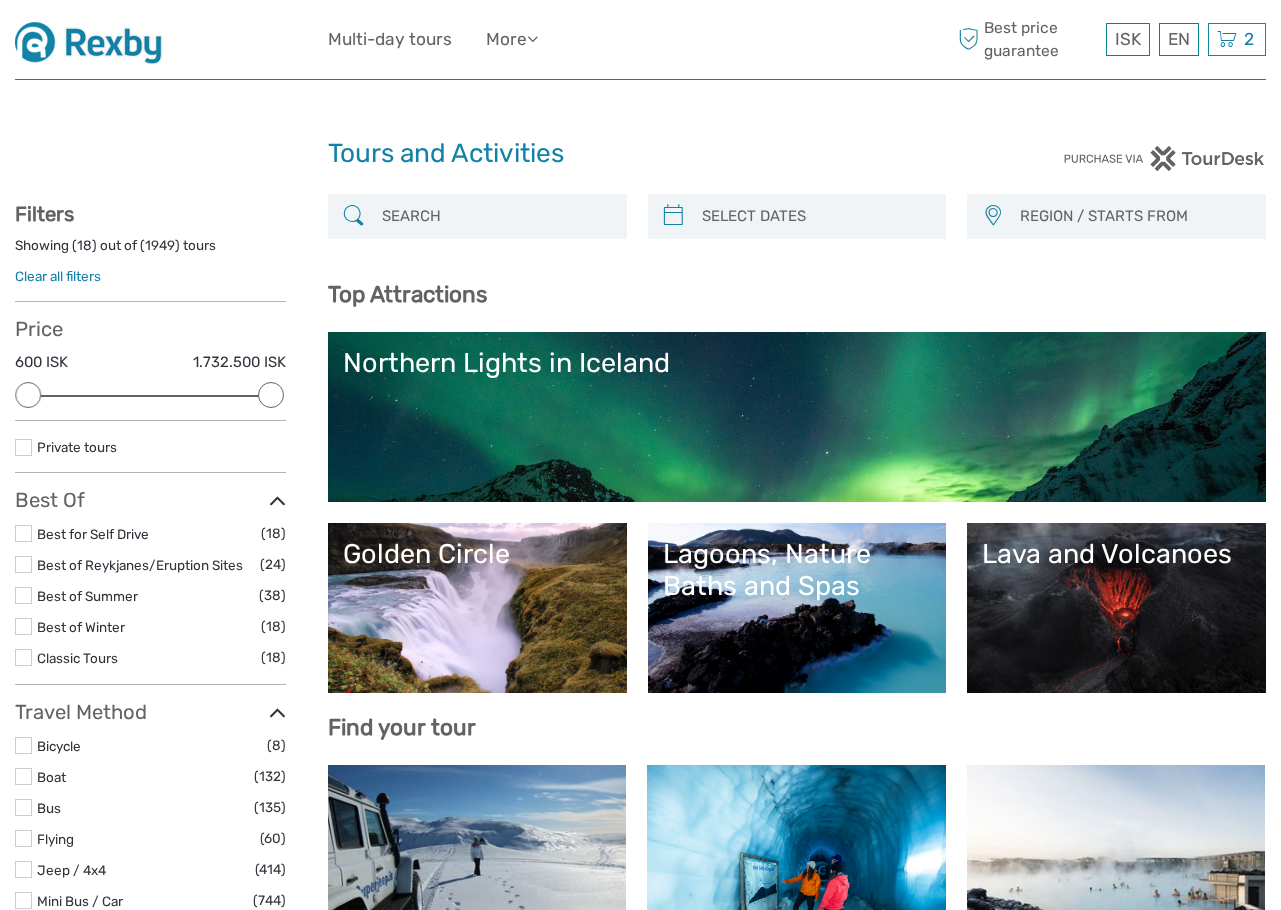 scroll, scrollTop: 0, scrollLeft: 0, axis: both 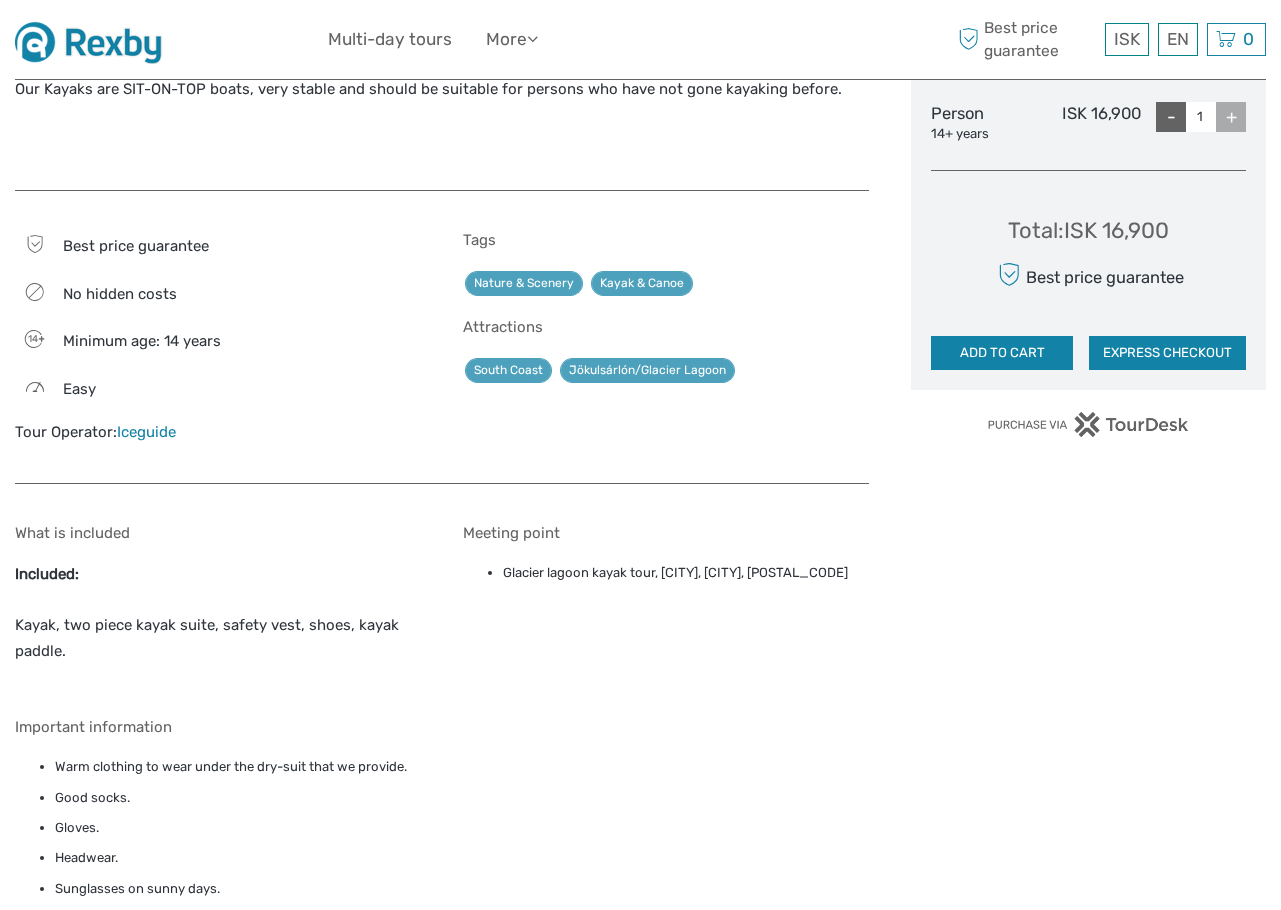 click on "Iceguide" at bounding box center [146, 432] 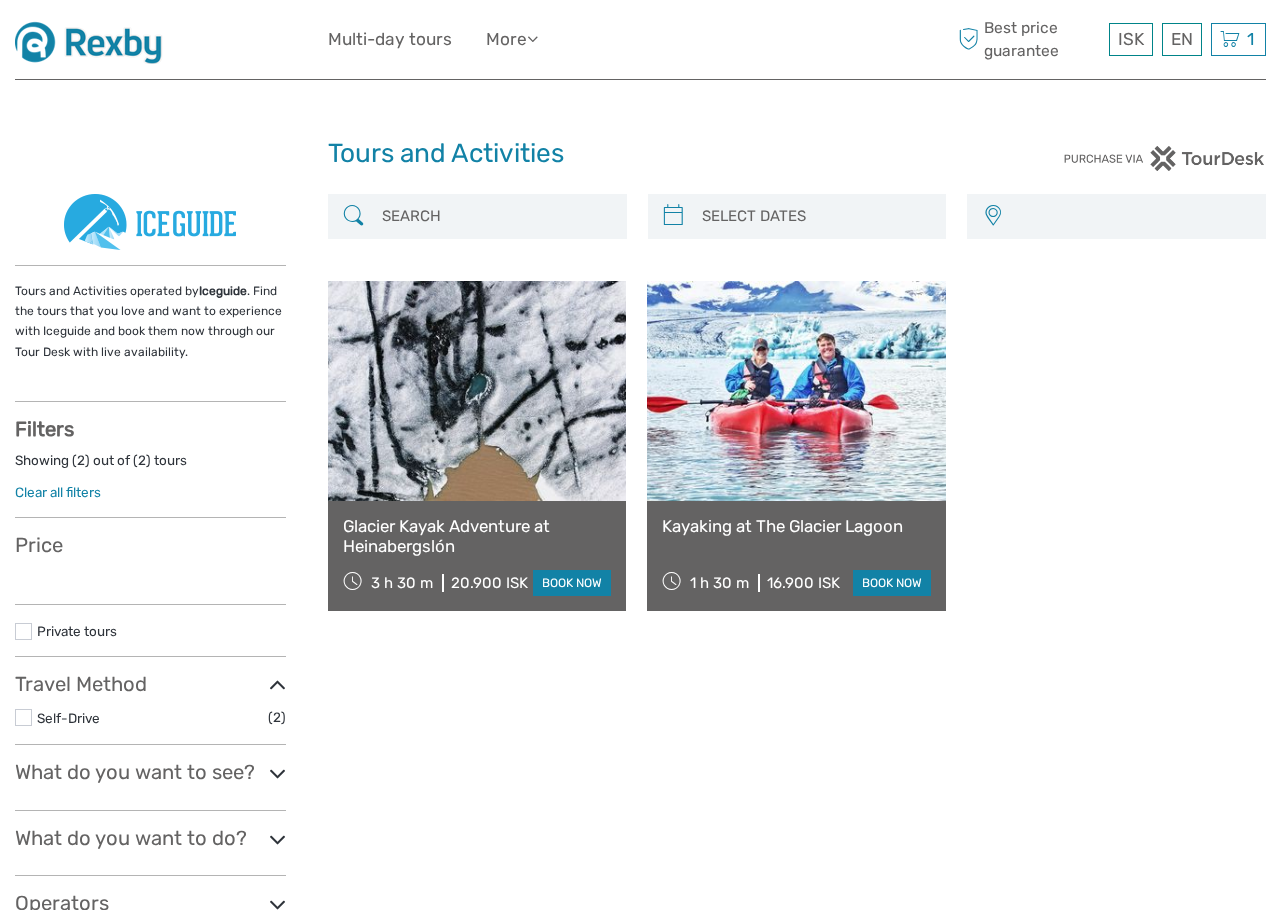 select 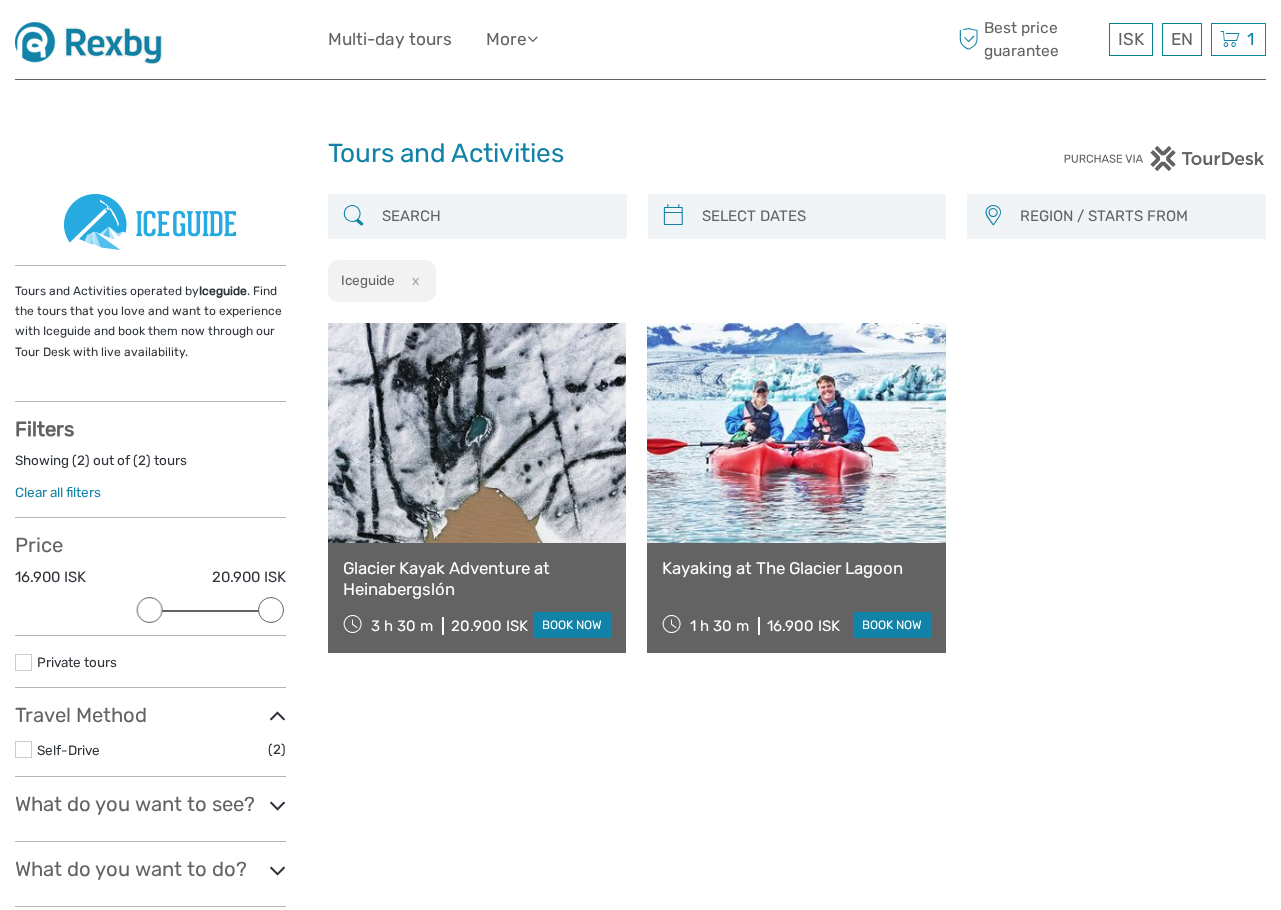scroll, scrollTop: 0, scrollLeft: 0, axis: both 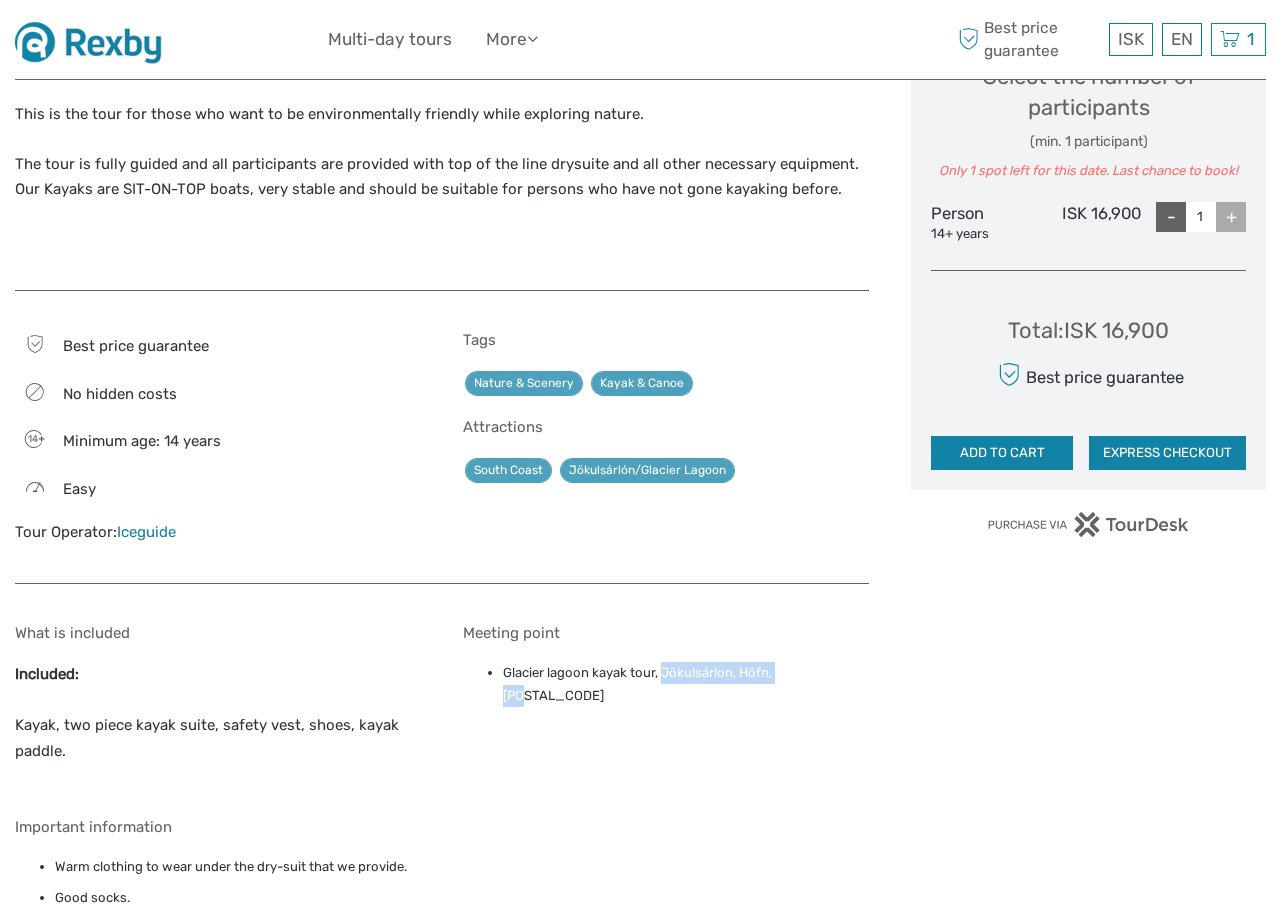 drag, startPoint x: 801, startPoint y: 672, endPoint x: 661, endPoint y: 674, distance: 140.01428 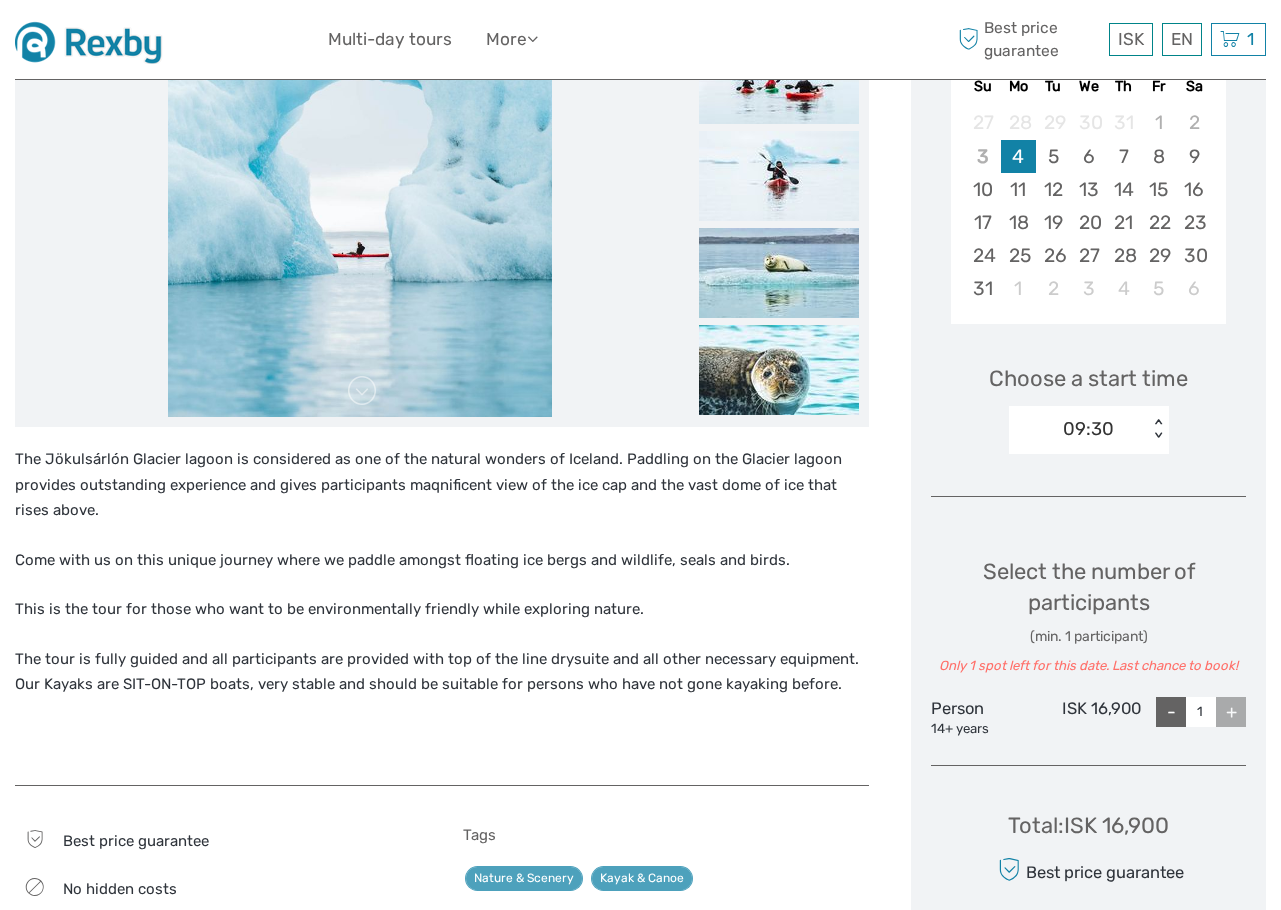 scroll, scrollTop: 400, scrollLeft: 0, axis: vertical 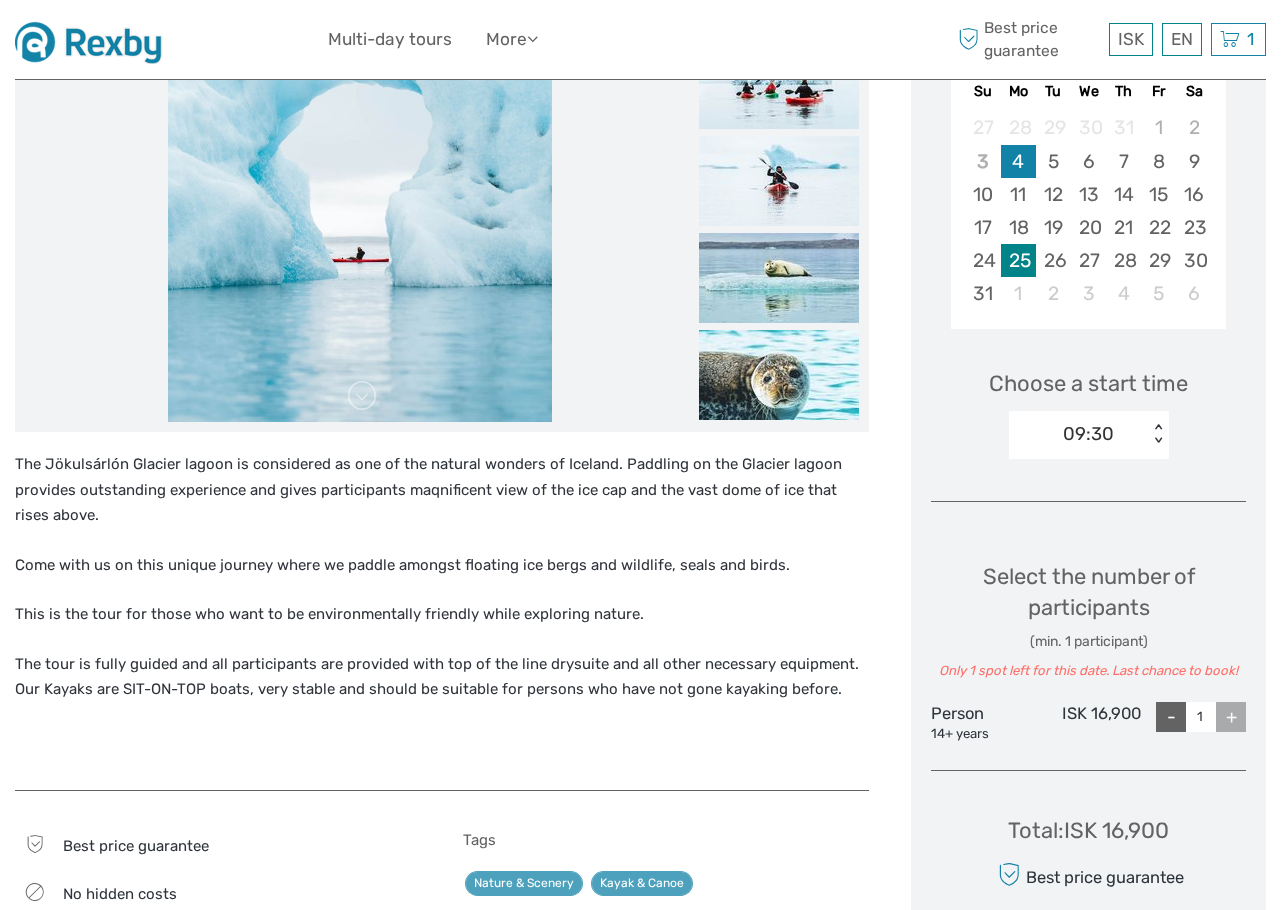 click on "25" at bounding box center (1018, 260) 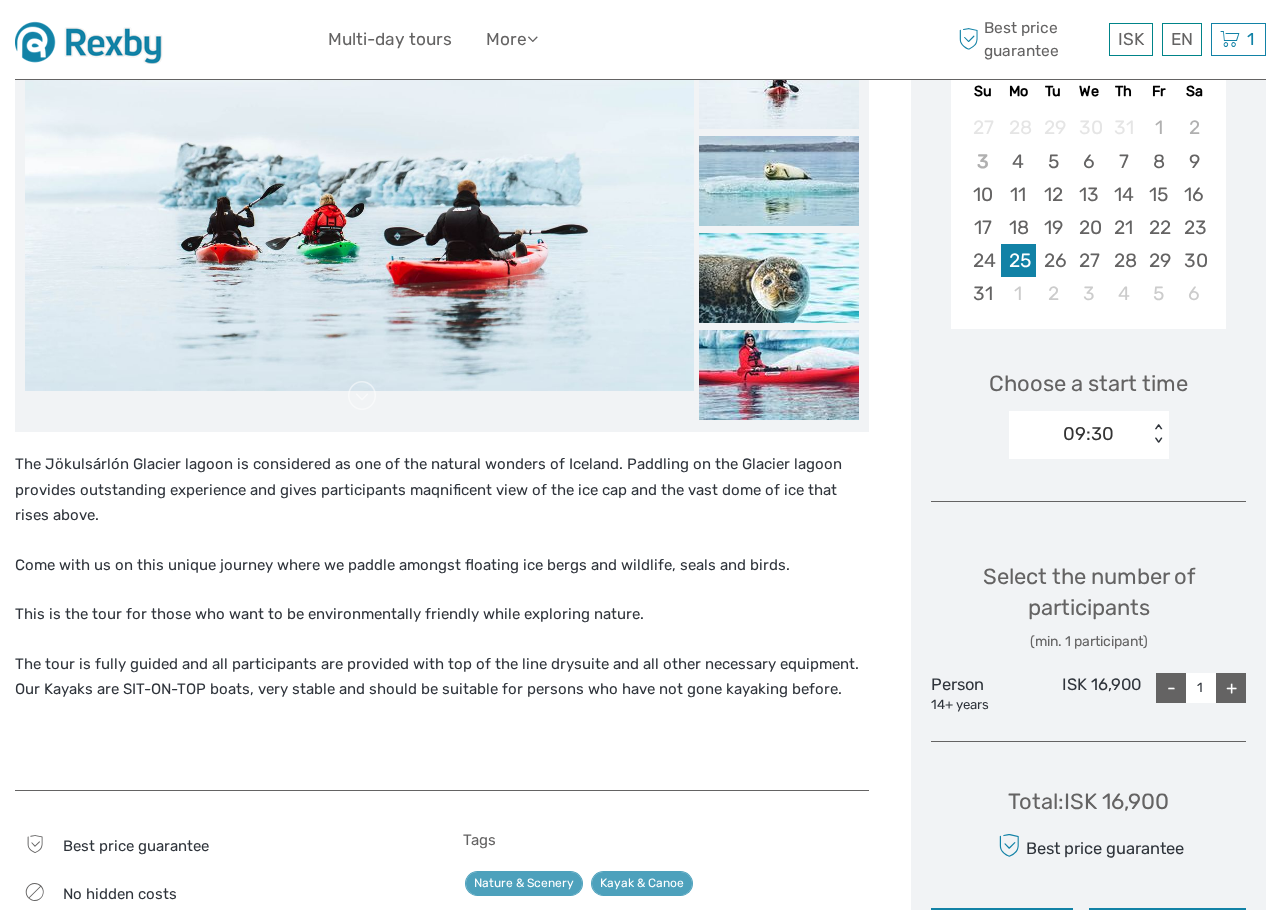 click on "09:30" at bounding box center [1078, 434] 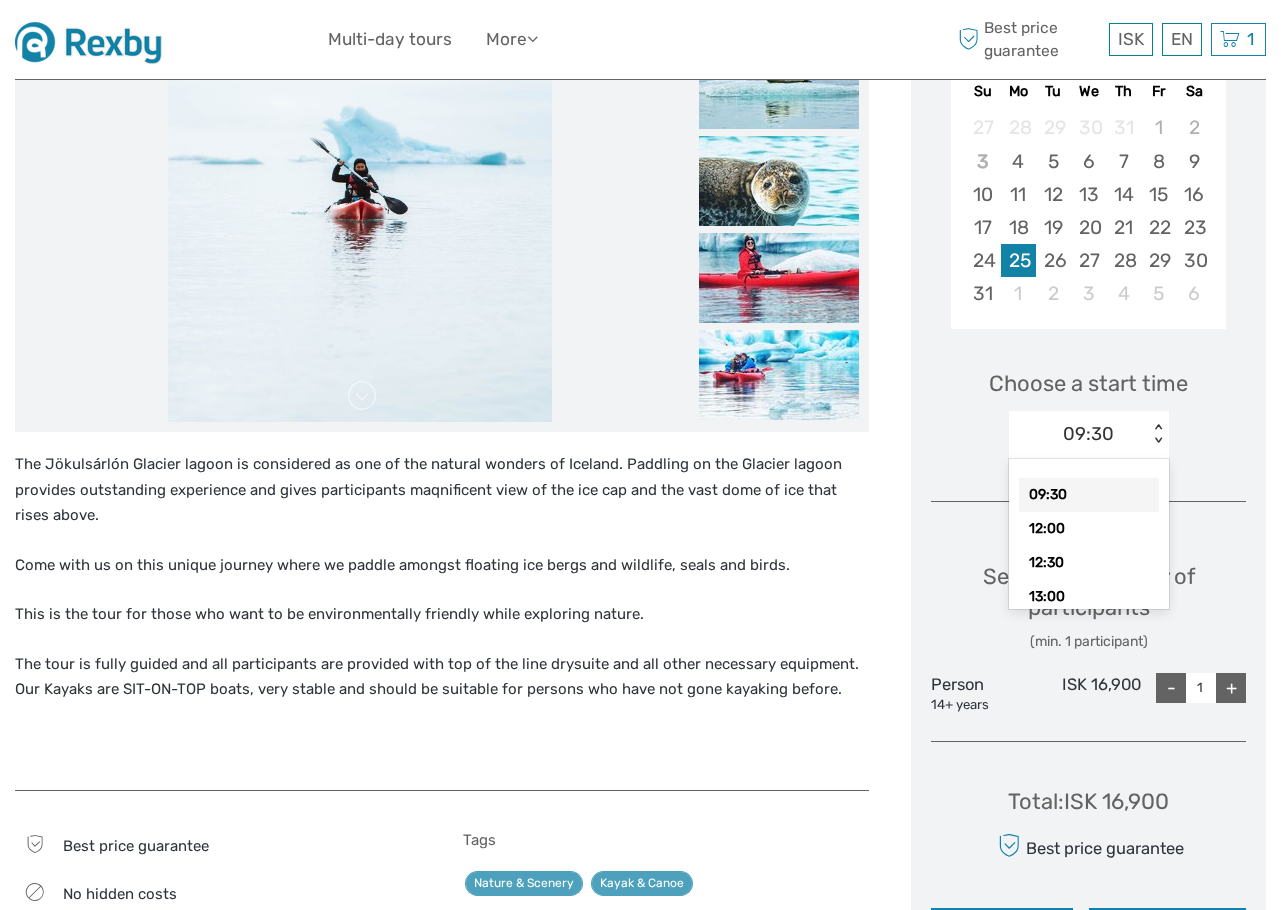click on "09:30" at bounding box center [1089, 495] 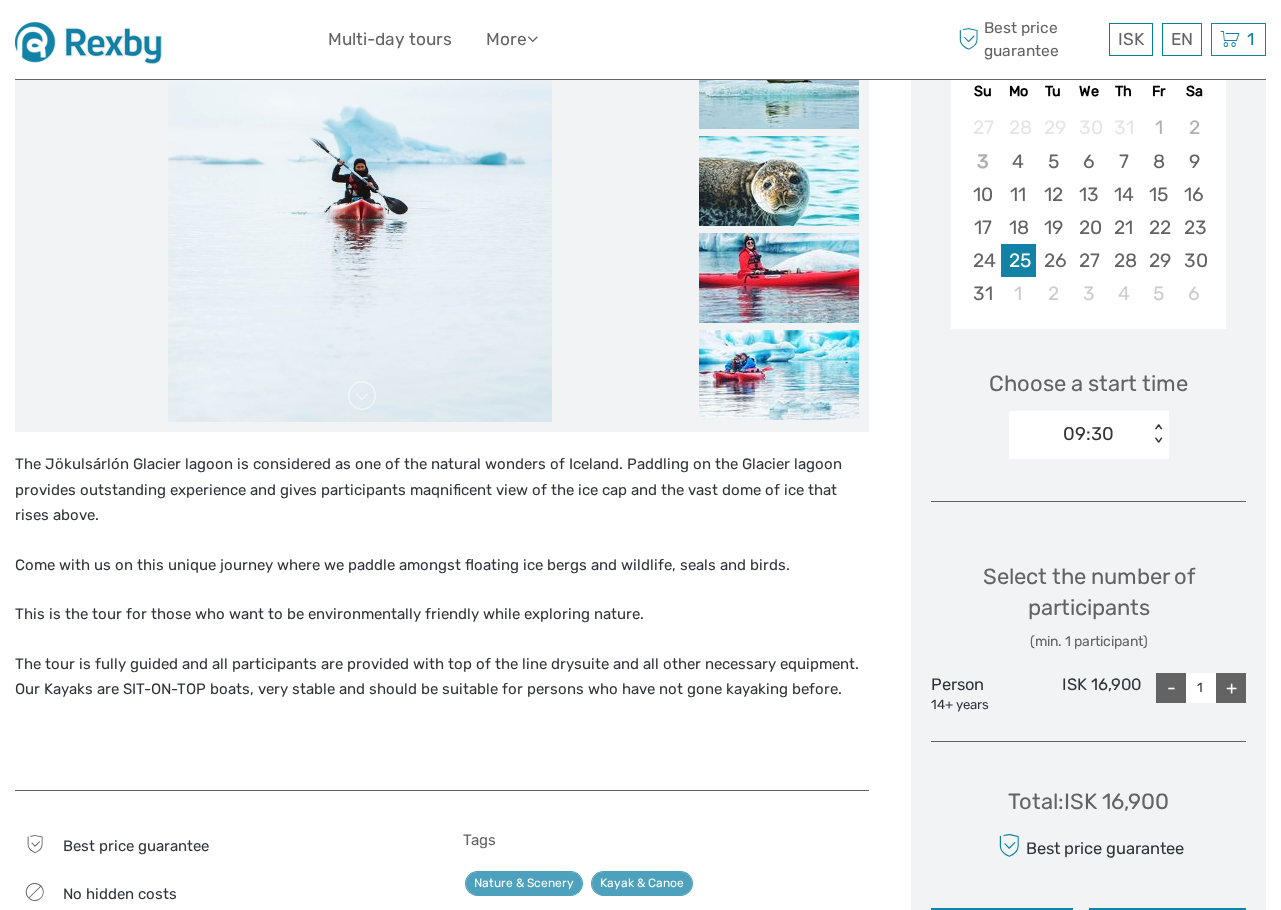 click on "+" at bounding box center [1231, 688] 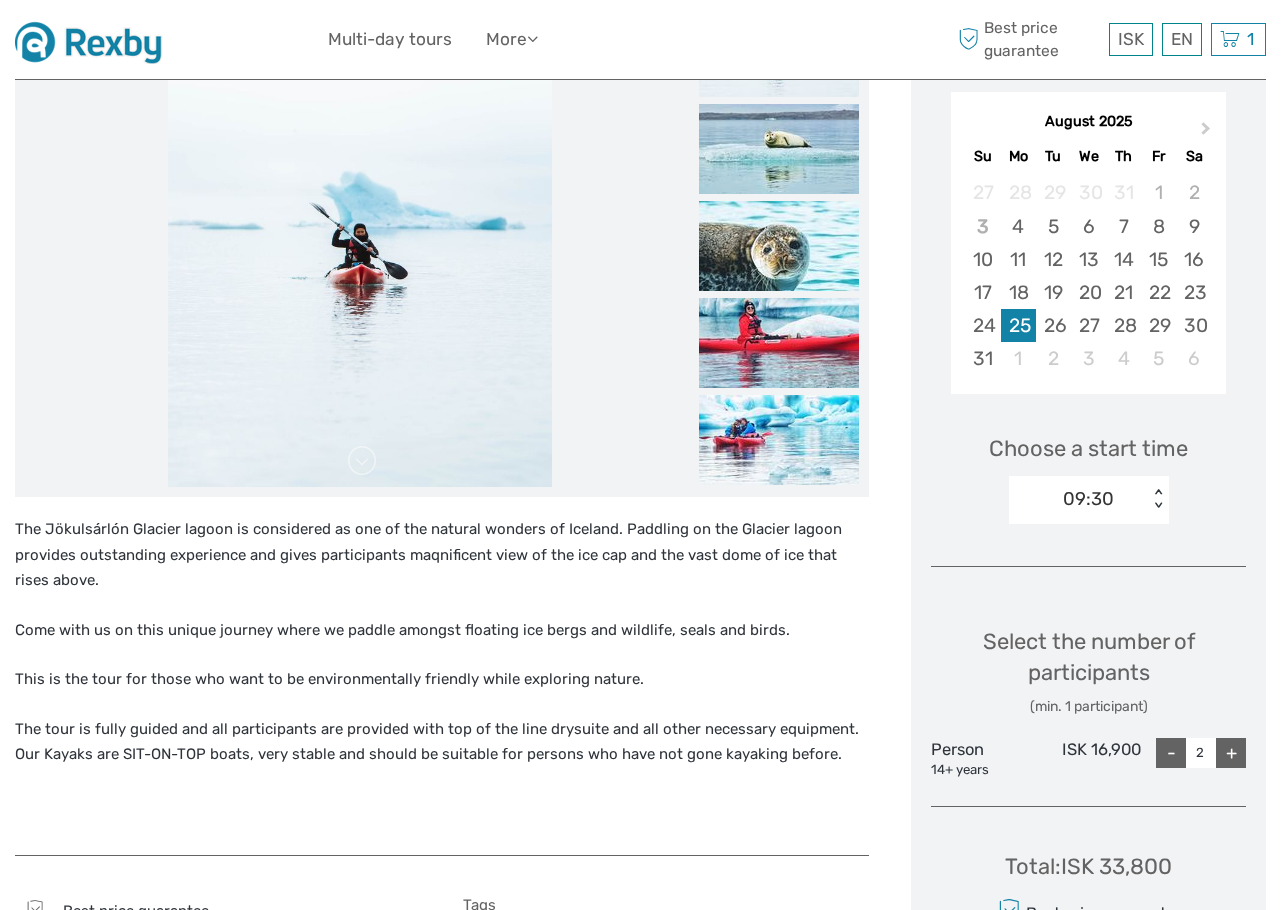 scroll, scrollTop: 300, scrollLeft: 0, axis: vertical 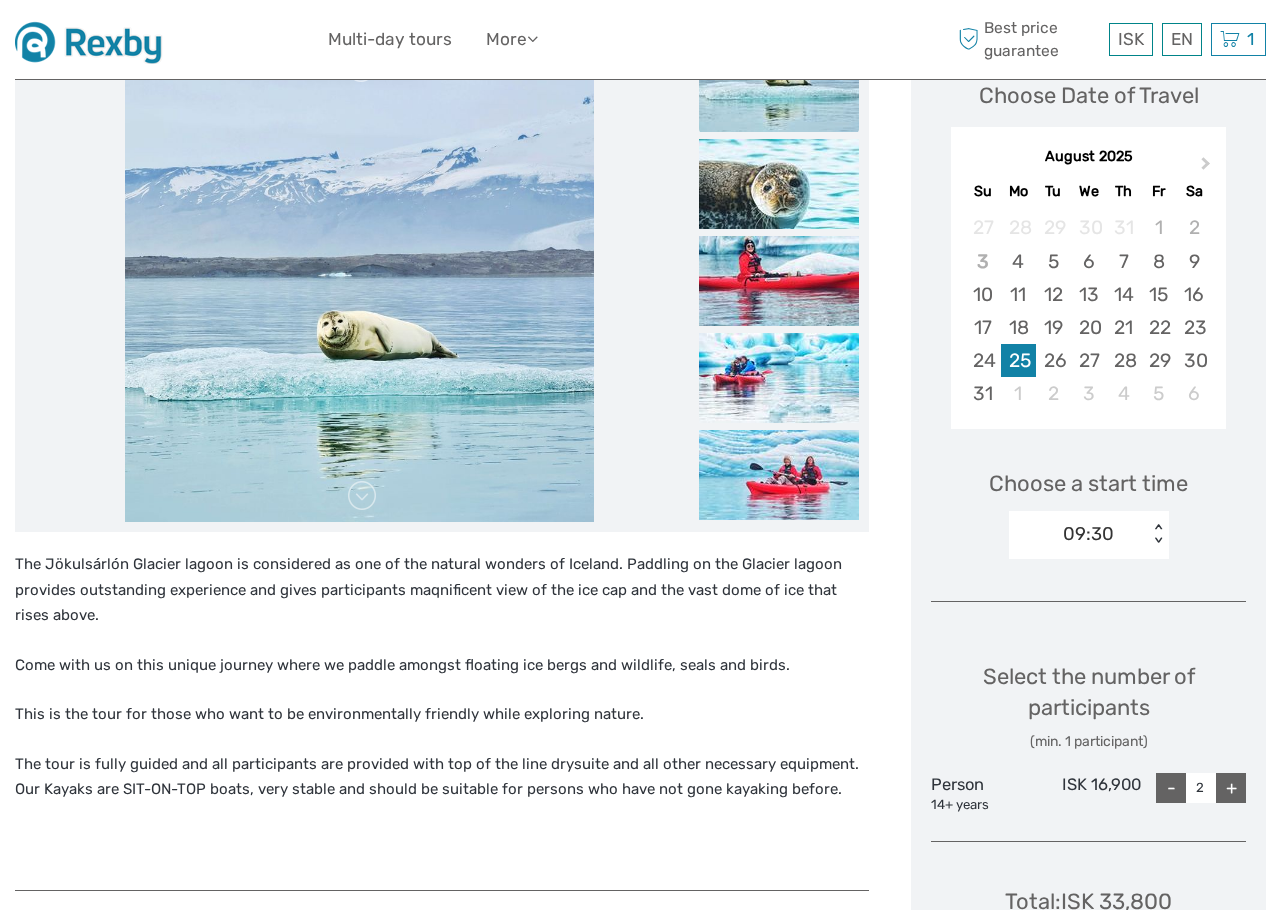 click on "The Jökulsárlón Glacier lagoon is considered as one of the natural wonders of Iceland. Paddling on the Glacier lagoon provides outstanding experience and gives participants maqnificent view of the ice cap and the vast dome of ice that rises above. Come with us on this unique journey where we paddle amongst floating ice bergs and wildlife, seals and birds. This is the tour for those who want to be environmentally friendly while exploring nature. The tour is fully guided and all participants are provided with top of the line drysuite and all other necessary equipment. Our Kayaks are SIT-ON-TOP boats, very stable and should be suitable for persons who have not gone kayaking before." at bounding box center [442, 710] 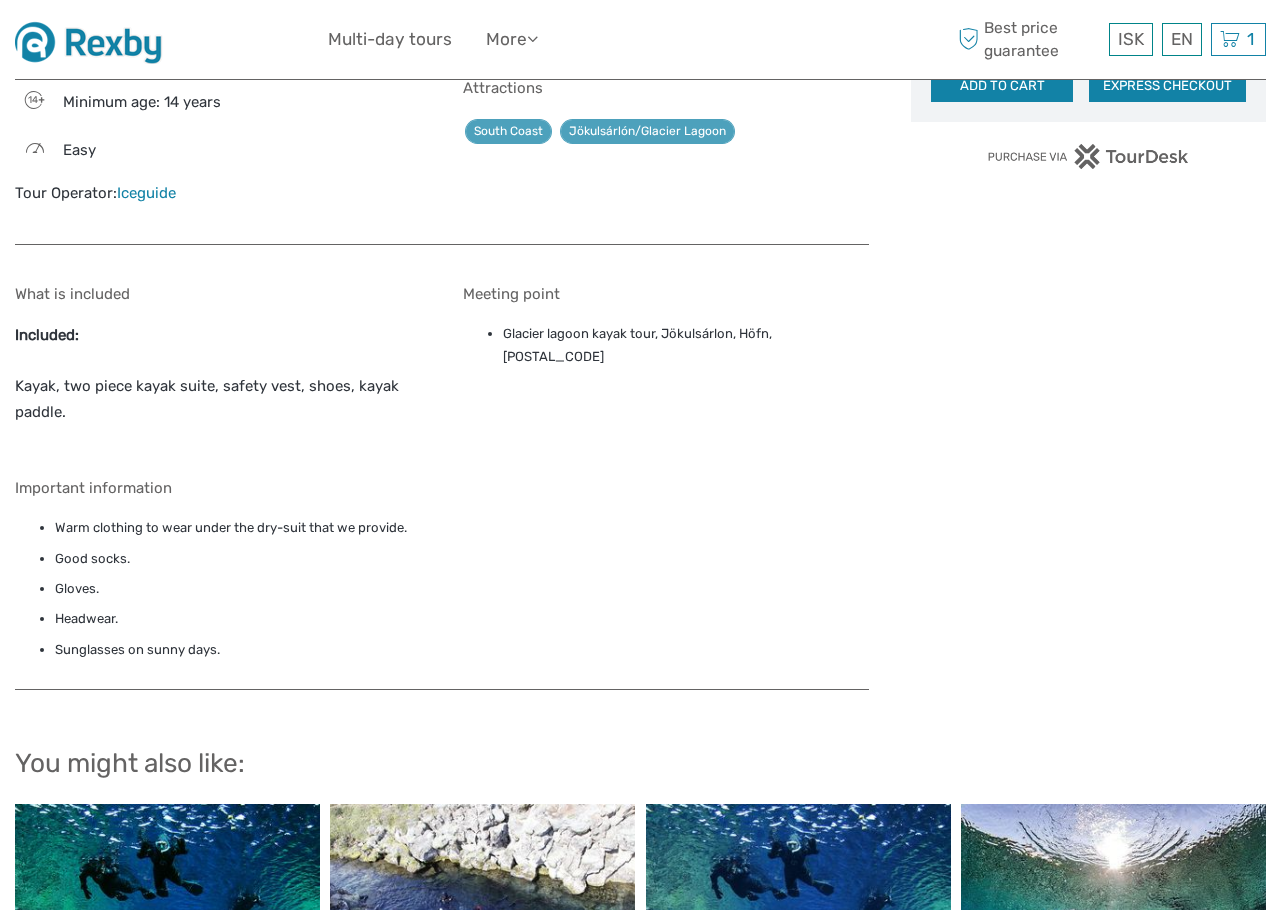 scroll, scrollTop: 1300, scrollLeft: 0, axis: vertical 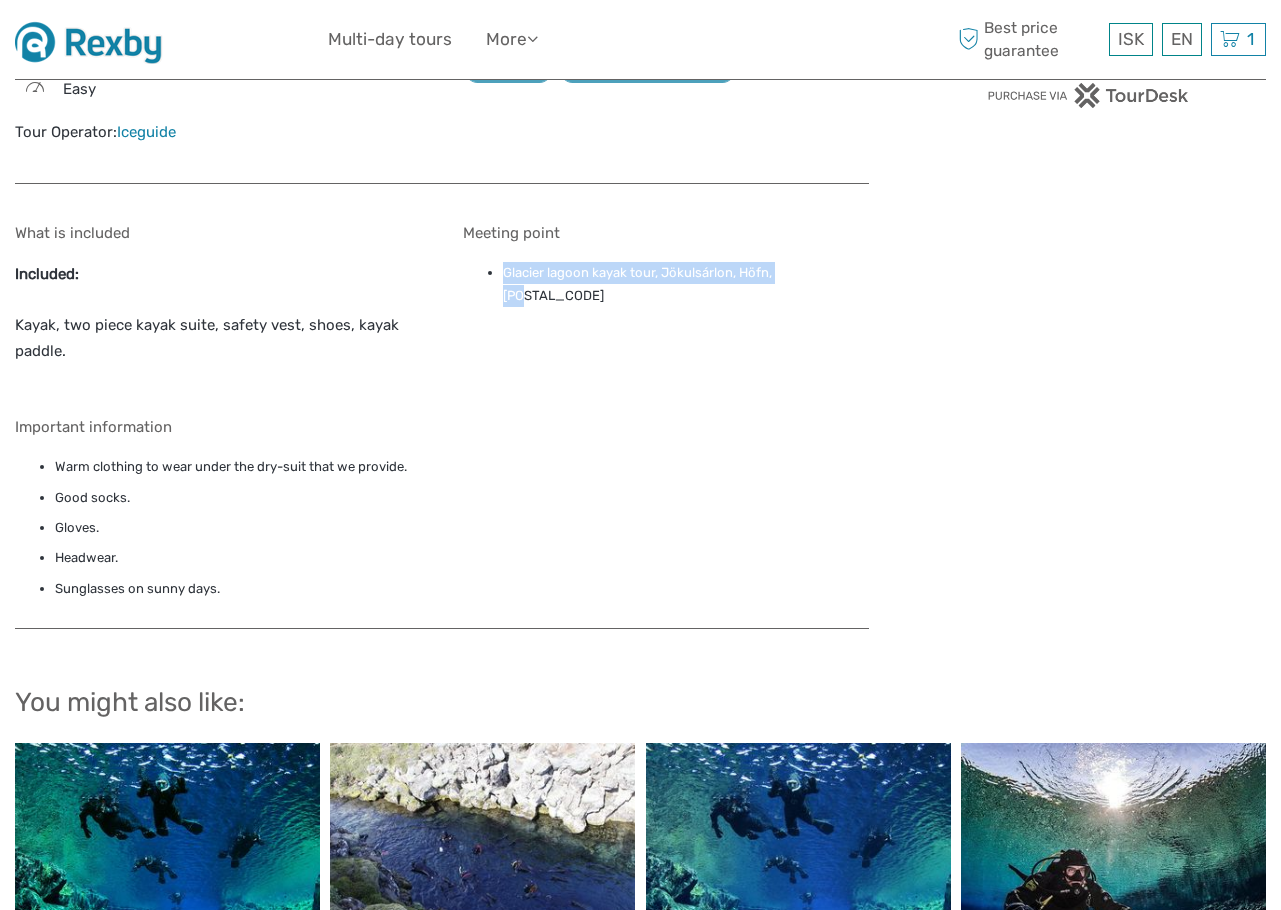 drag, startPoint x: 802, startPoint y: 272, endPoint x: 491, endPoint y: 271, distance: 311.00162 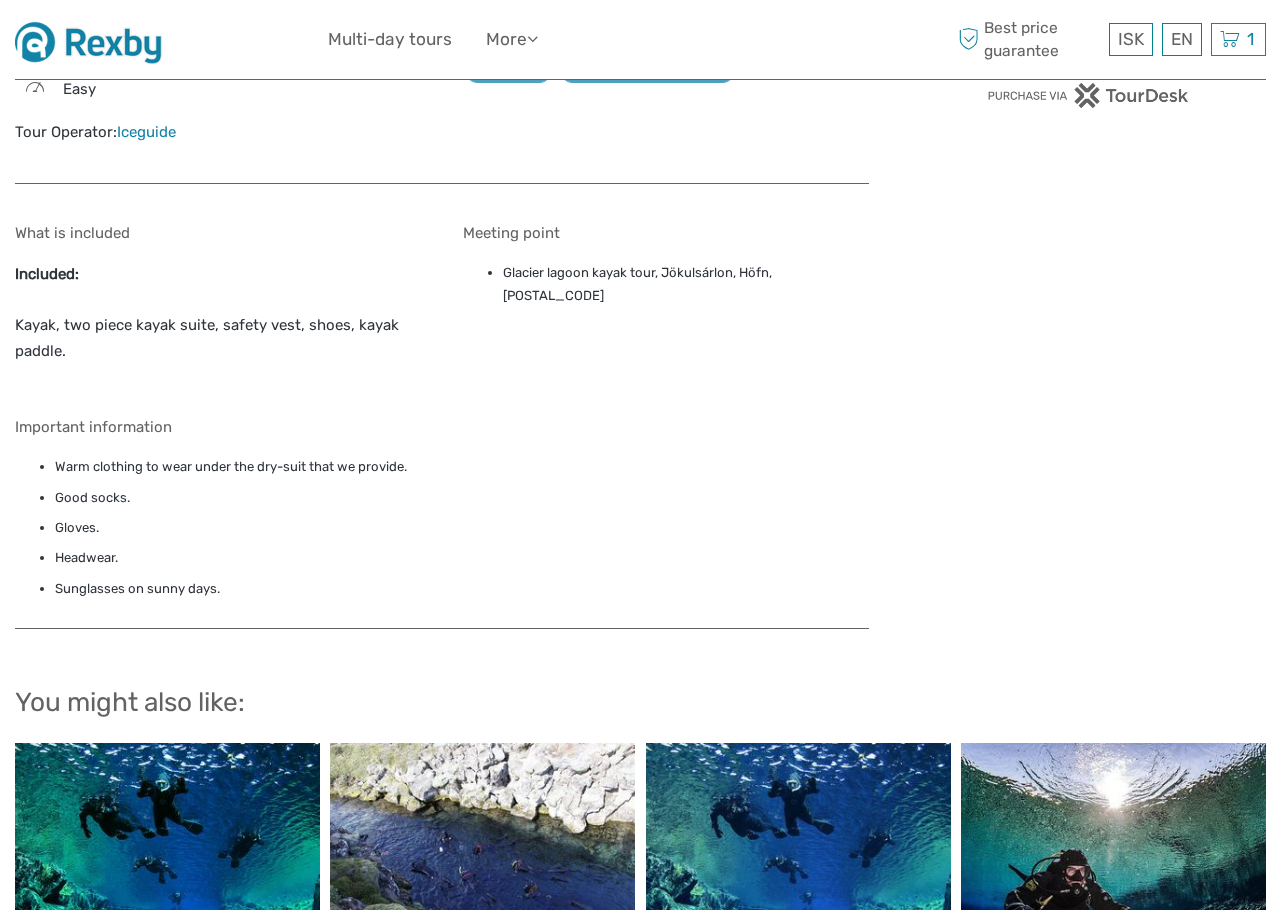 click on "Good socks." at bounding box center [462, 498] 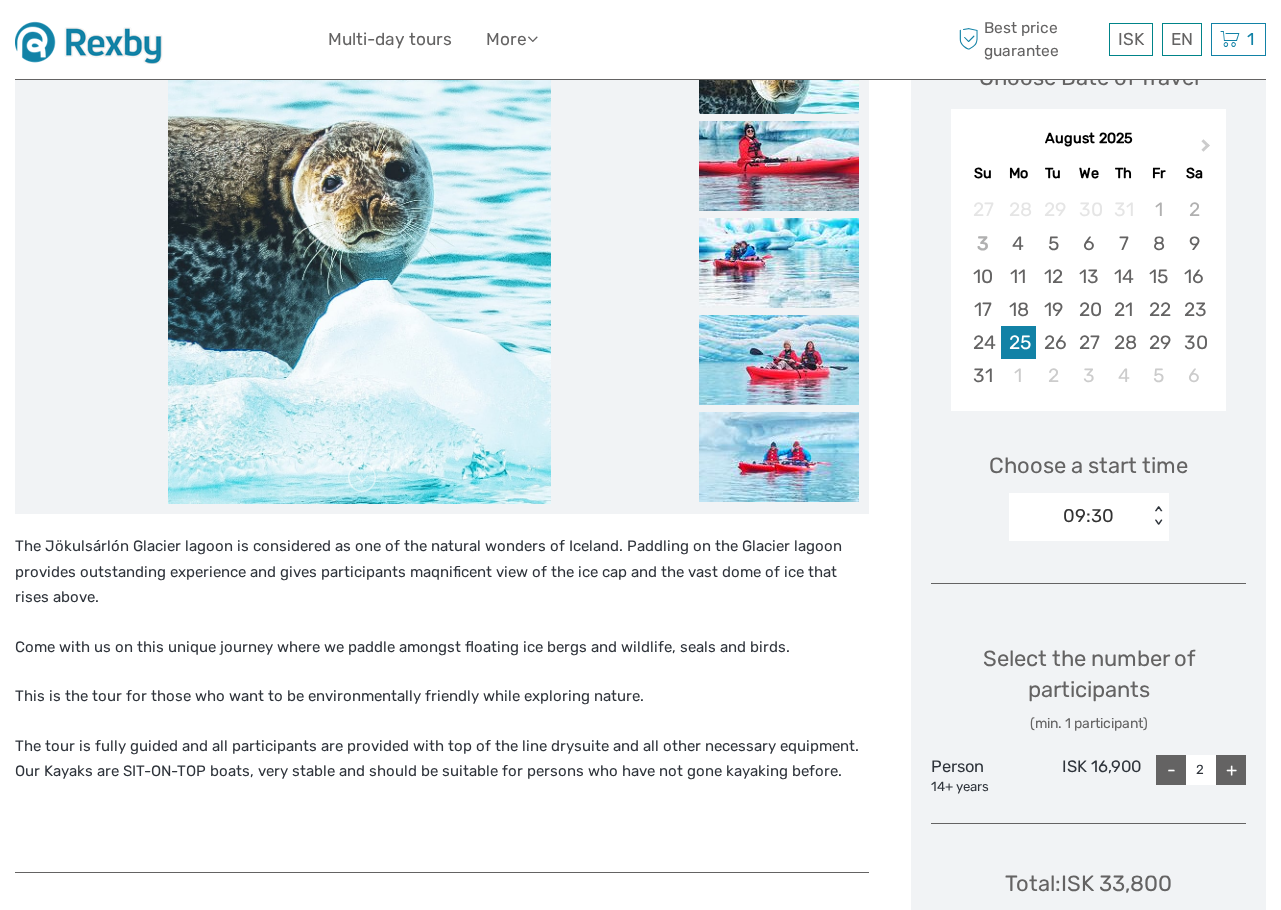 scroll, scrollTop: 0, scrollLeft: 0, axis: both 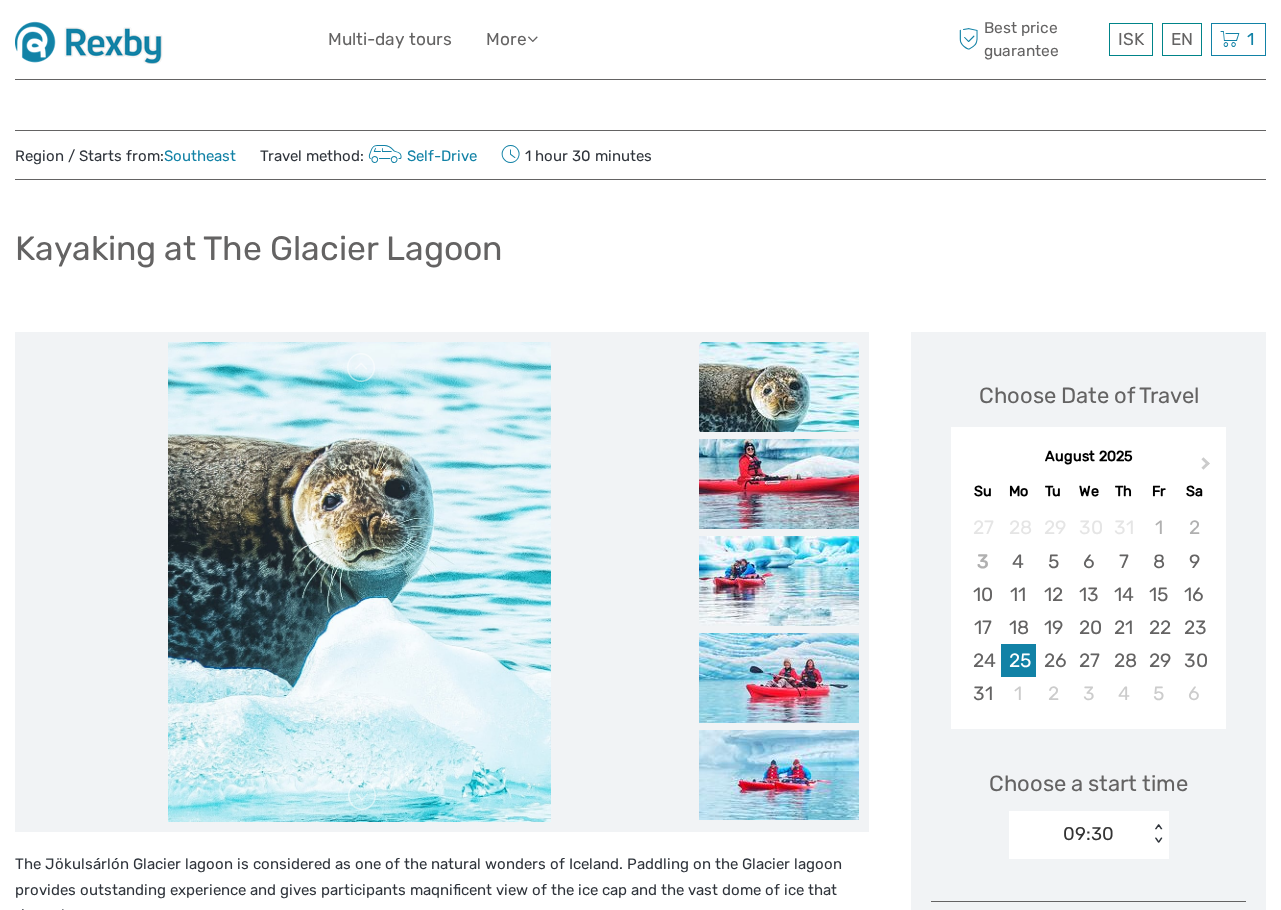 drag, startPoint x: 1044, startPoint y: 207, endPoint x: 1020, endPoint y: 274, distance: 71.168816 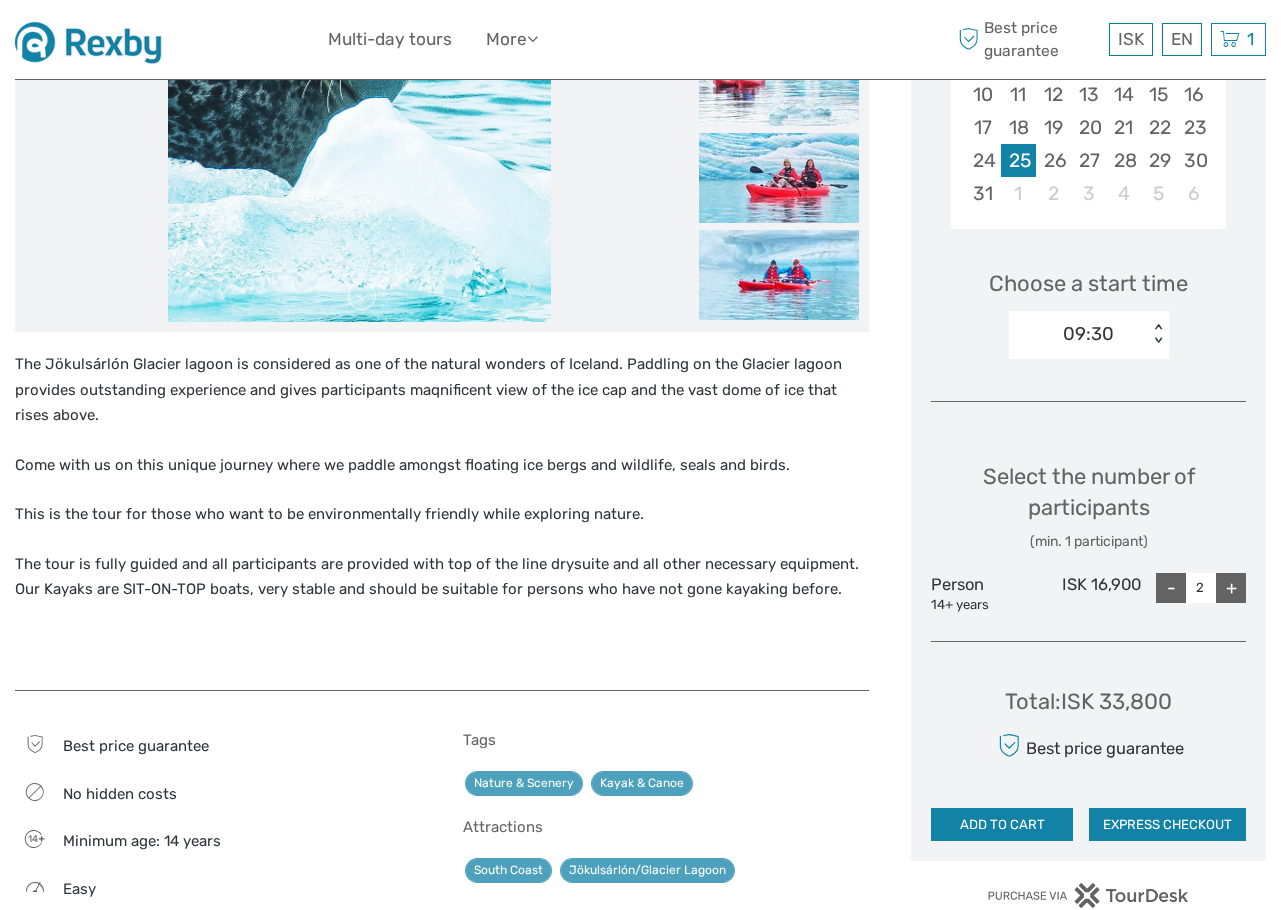 scroll, scrollTop: 600, scrollLeft: 0, axis: vertical 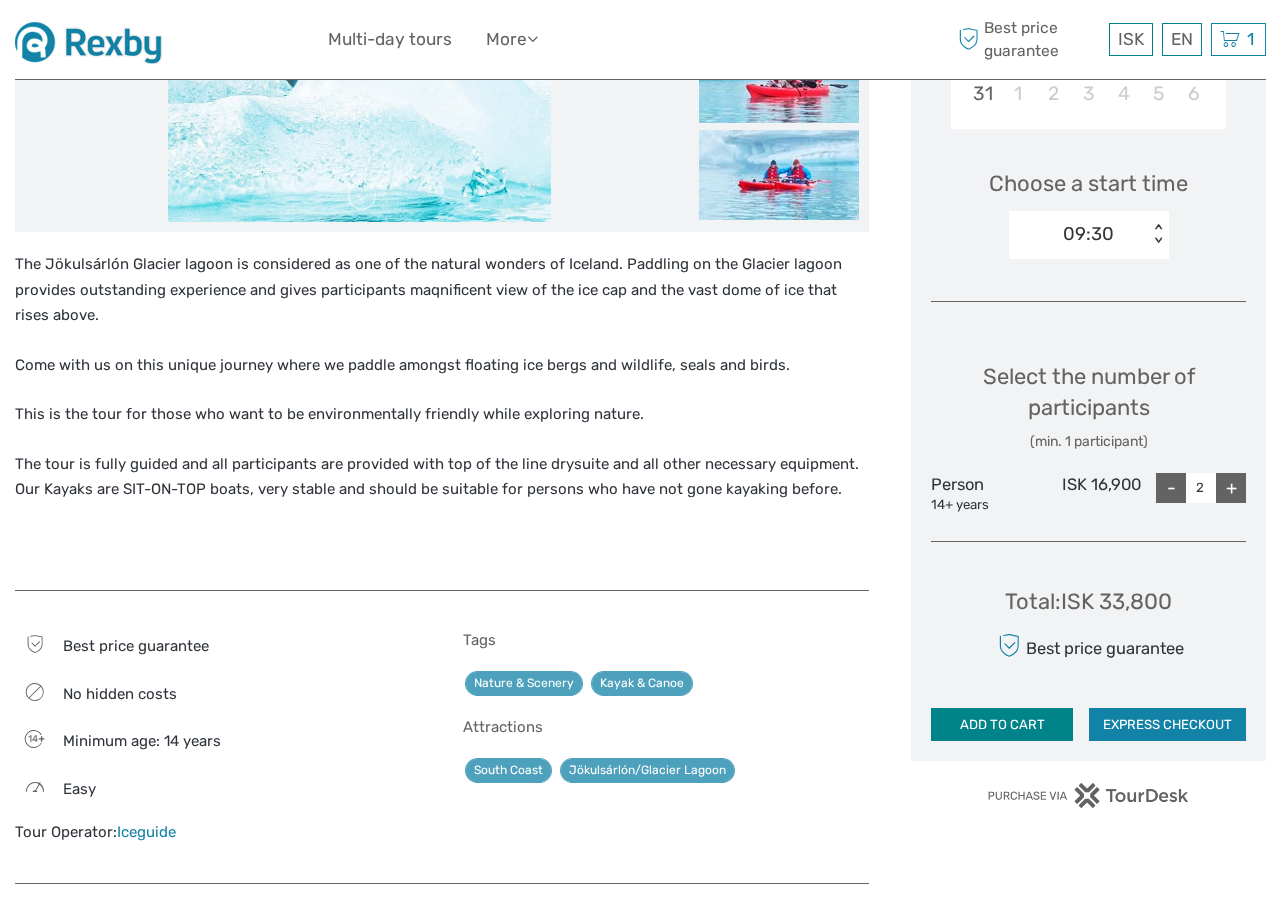 click on "ADD TO CART" at bounding box center (1002, 725) 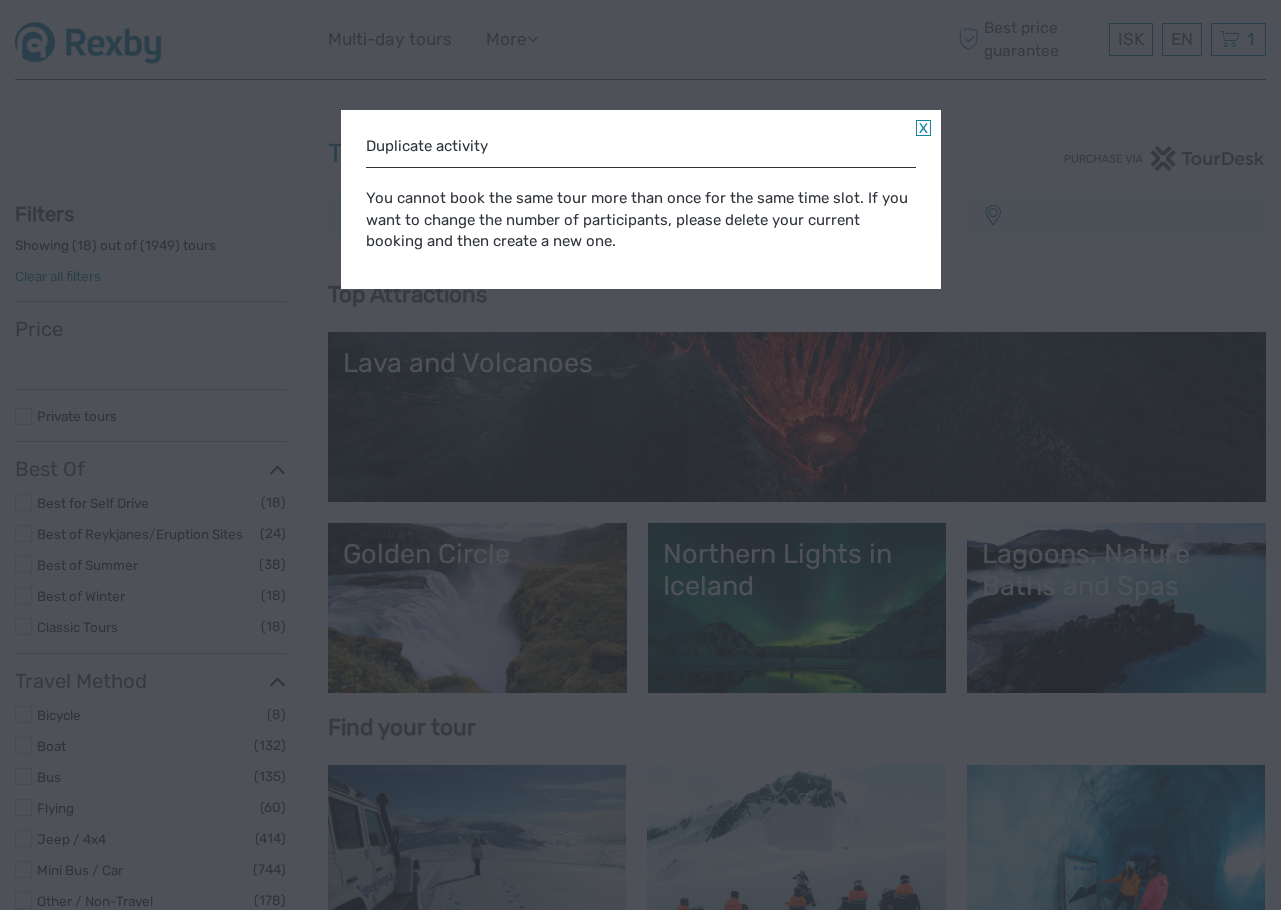 select 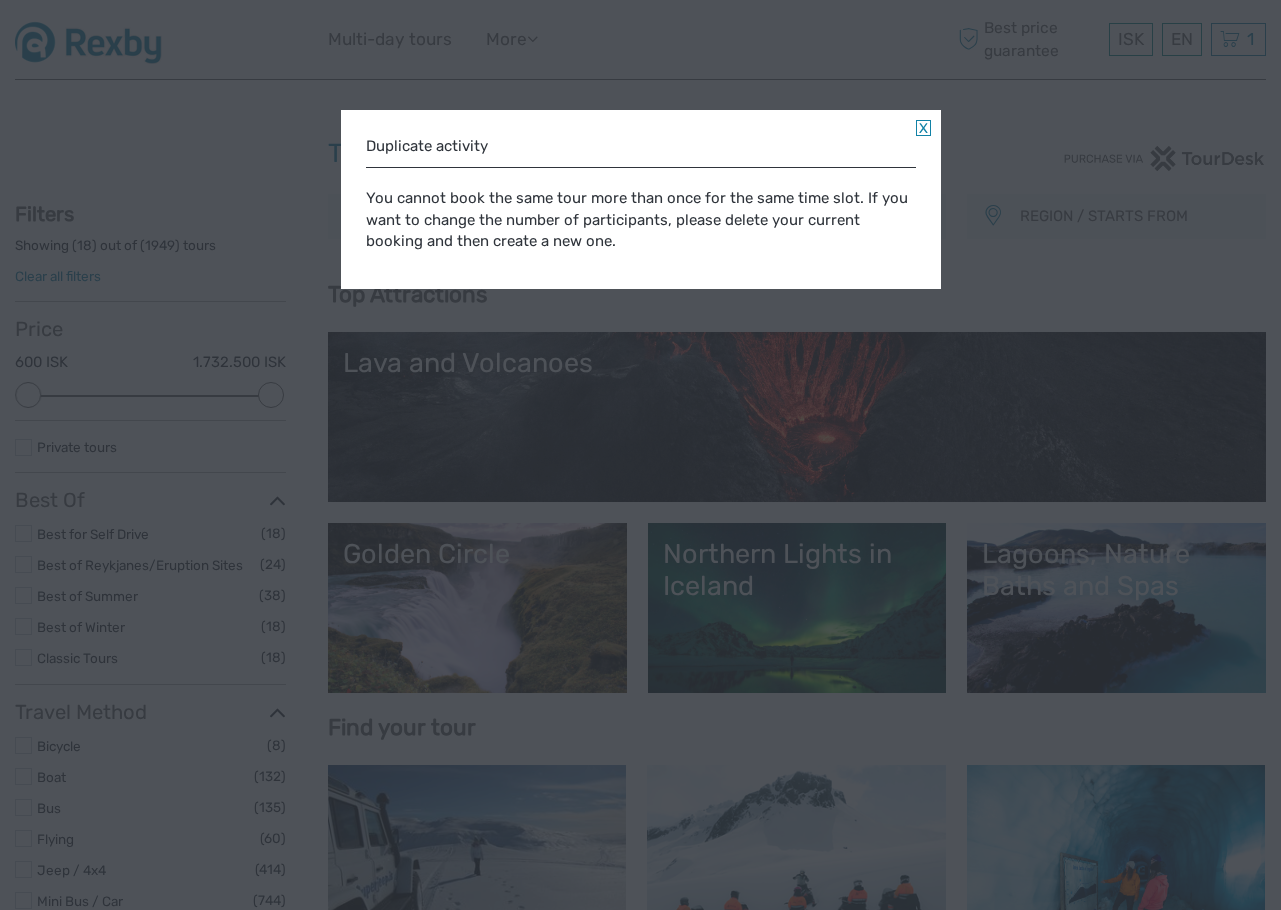 scroll, scrollTop: 0, scrollLeft: 0, axis: both 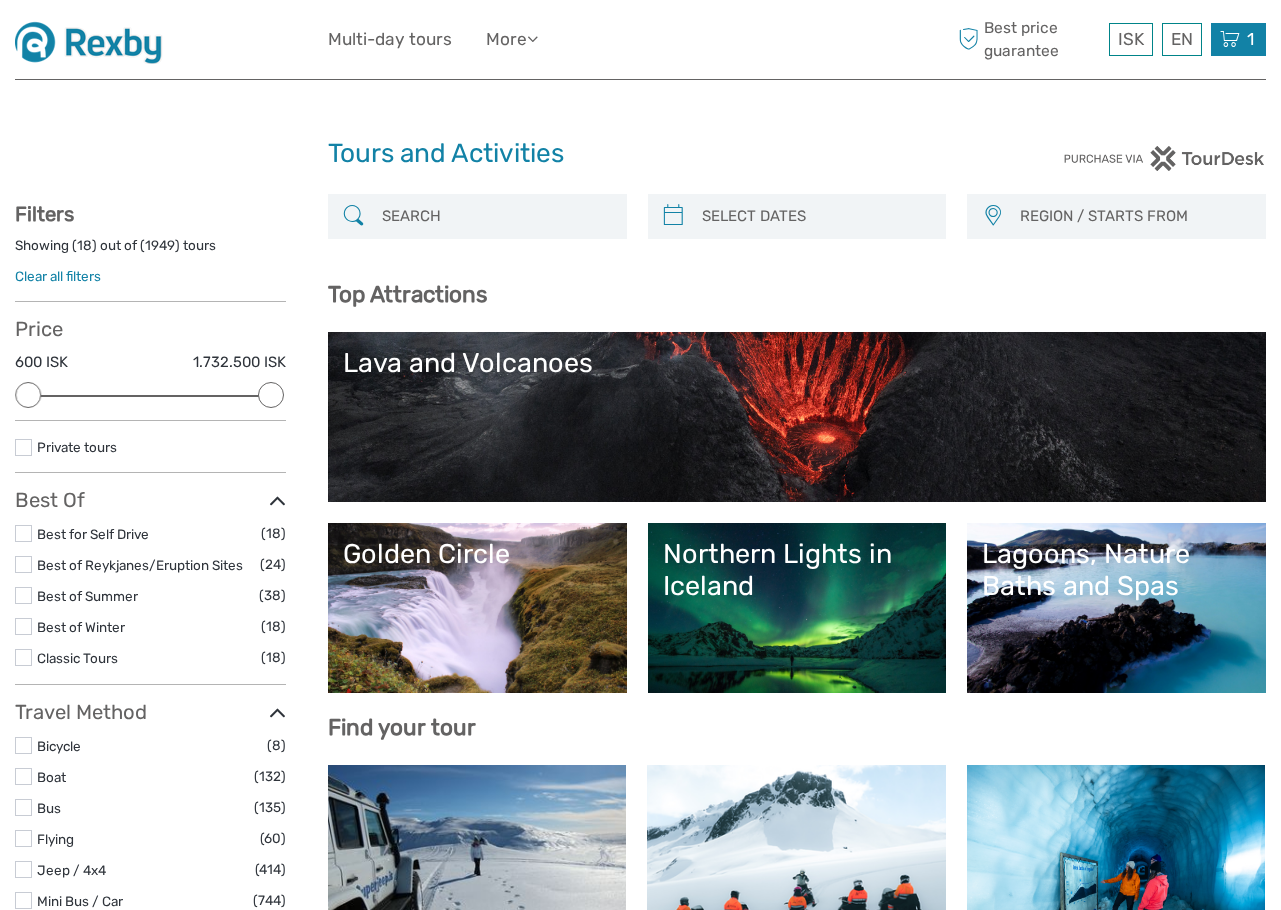click at bounding box center [1230, 39] 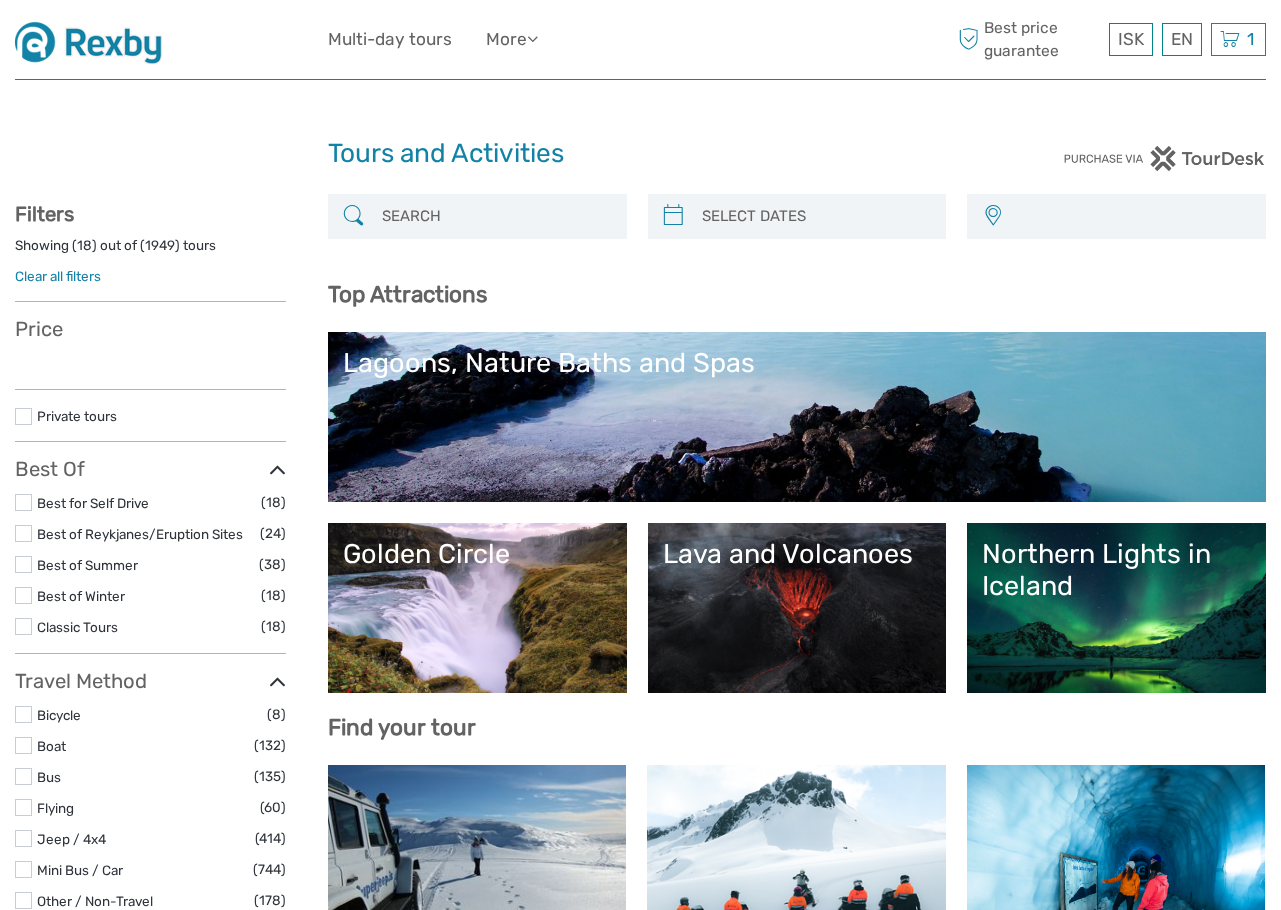 select 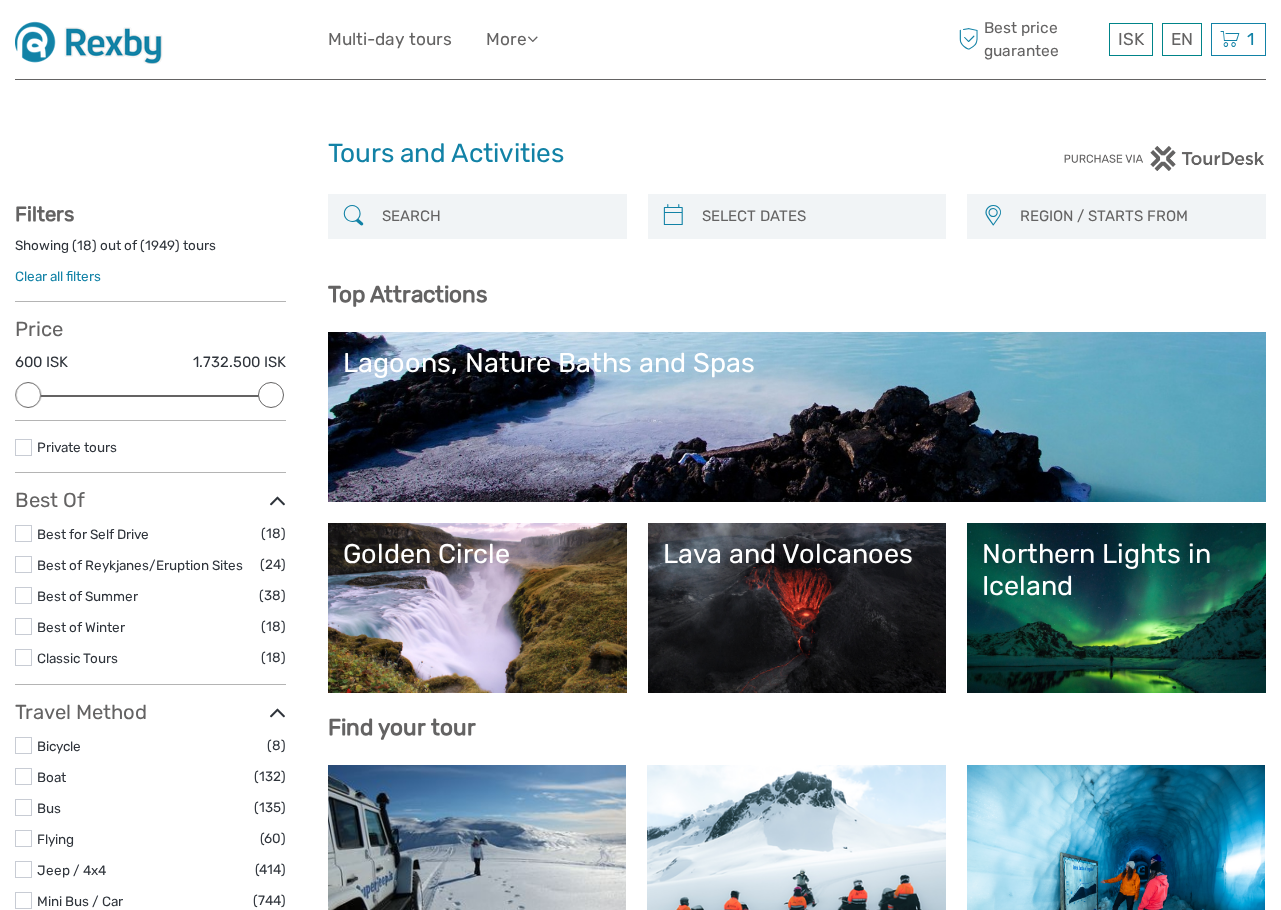 scroll, scrollTop: 0, scrollLeft: 0, axis: both 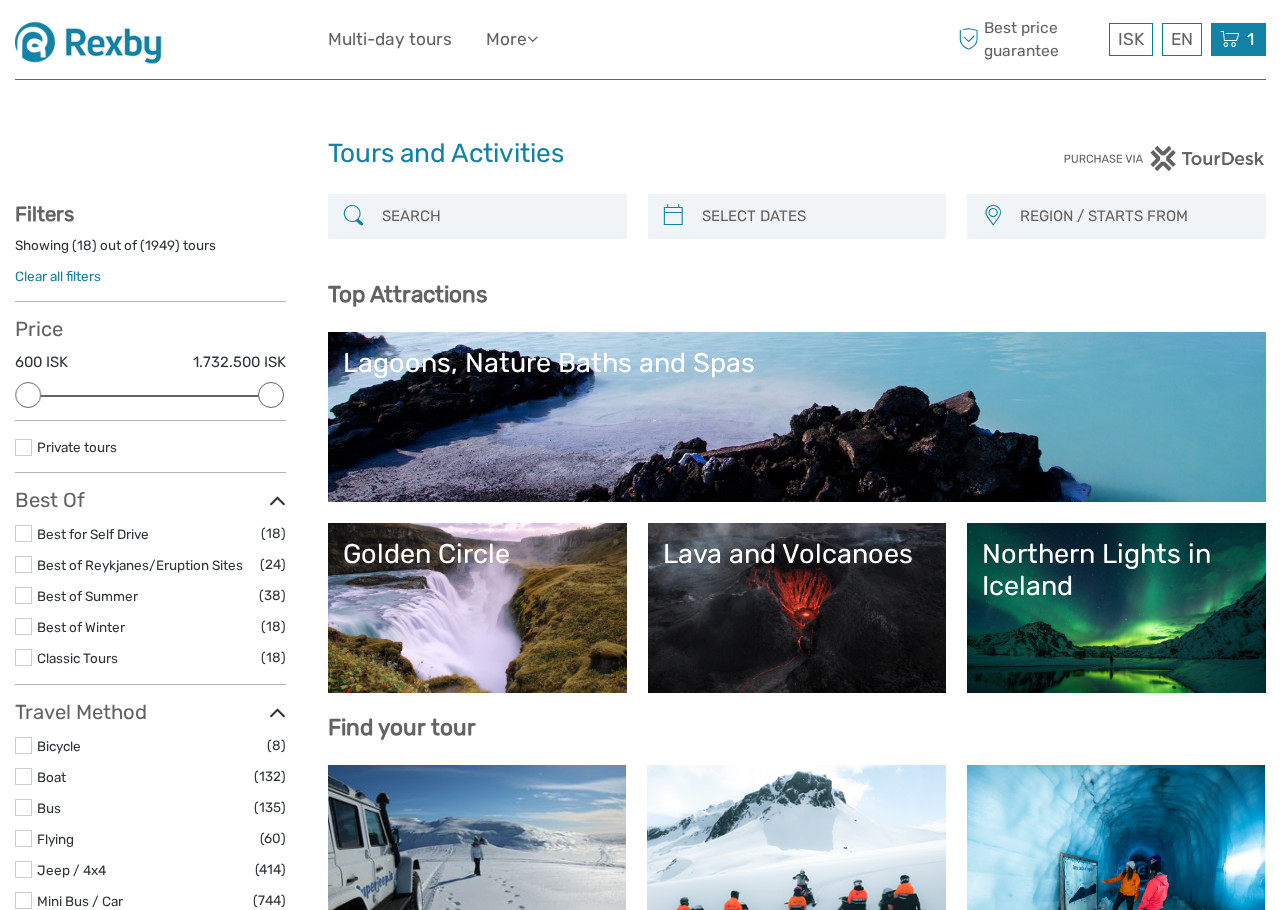 click at bounding box center (1230, 39) 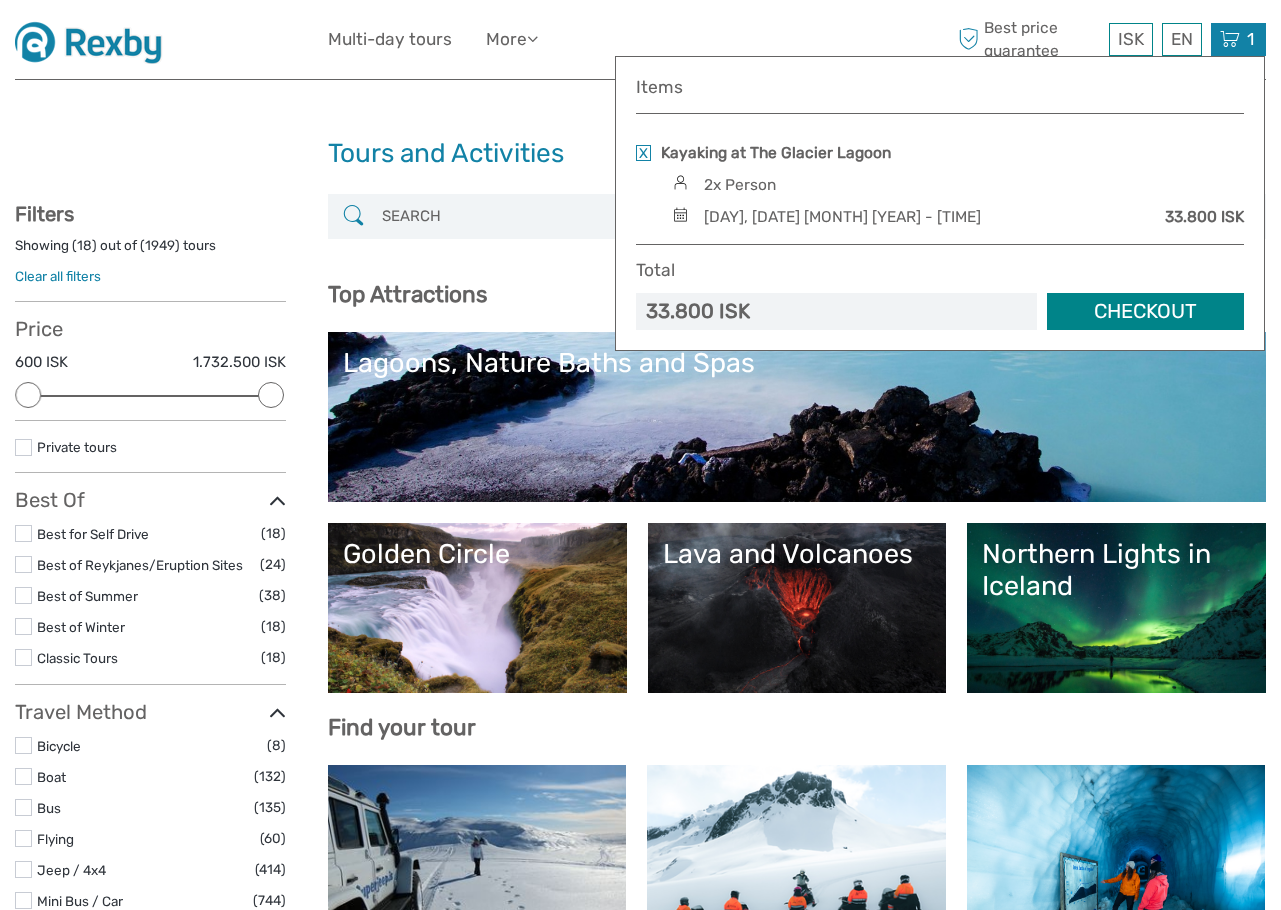 click on "Checkout" at bounding box center (1145, 311) 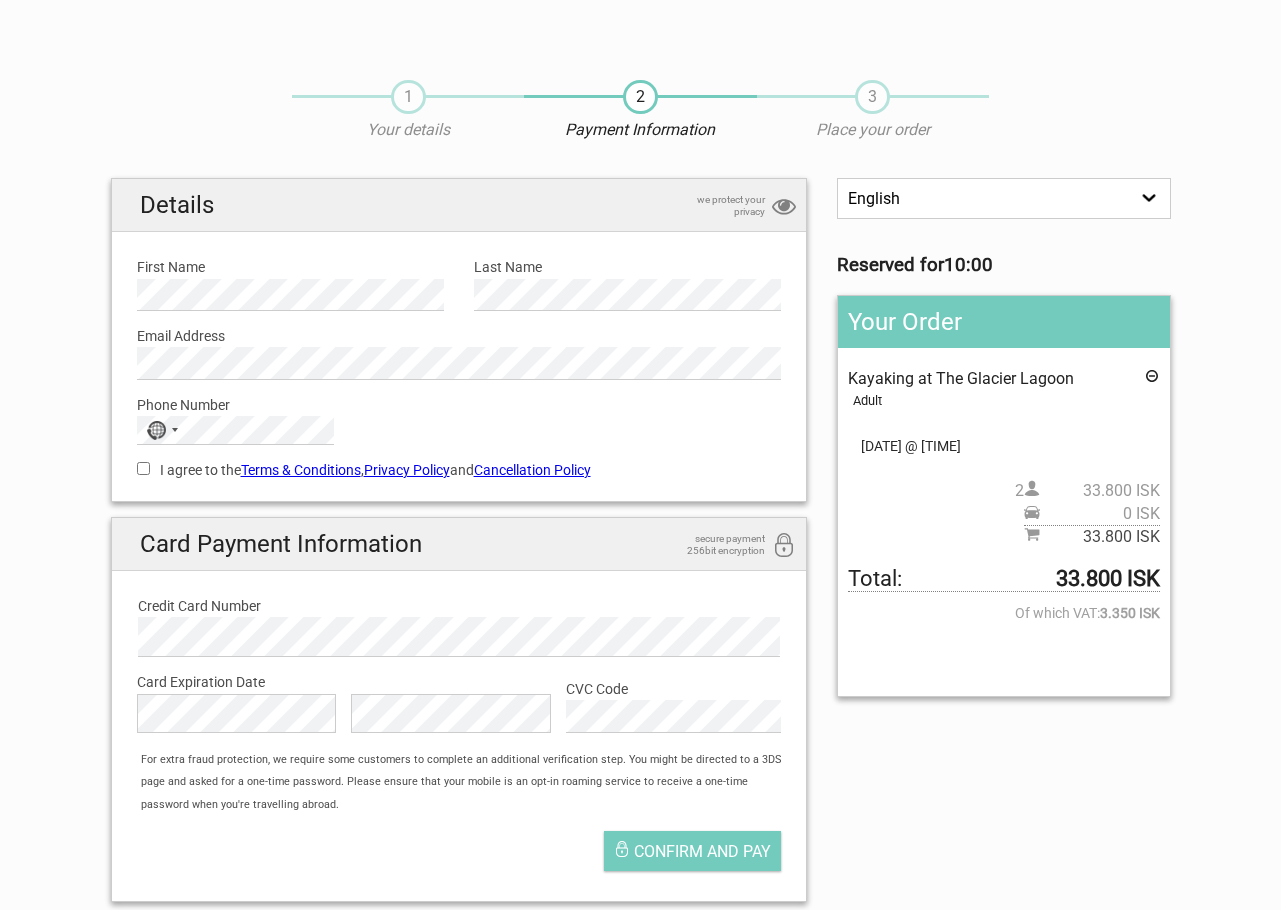 scroll, scrollTop: 0, scrollLeft: 0, axis: both 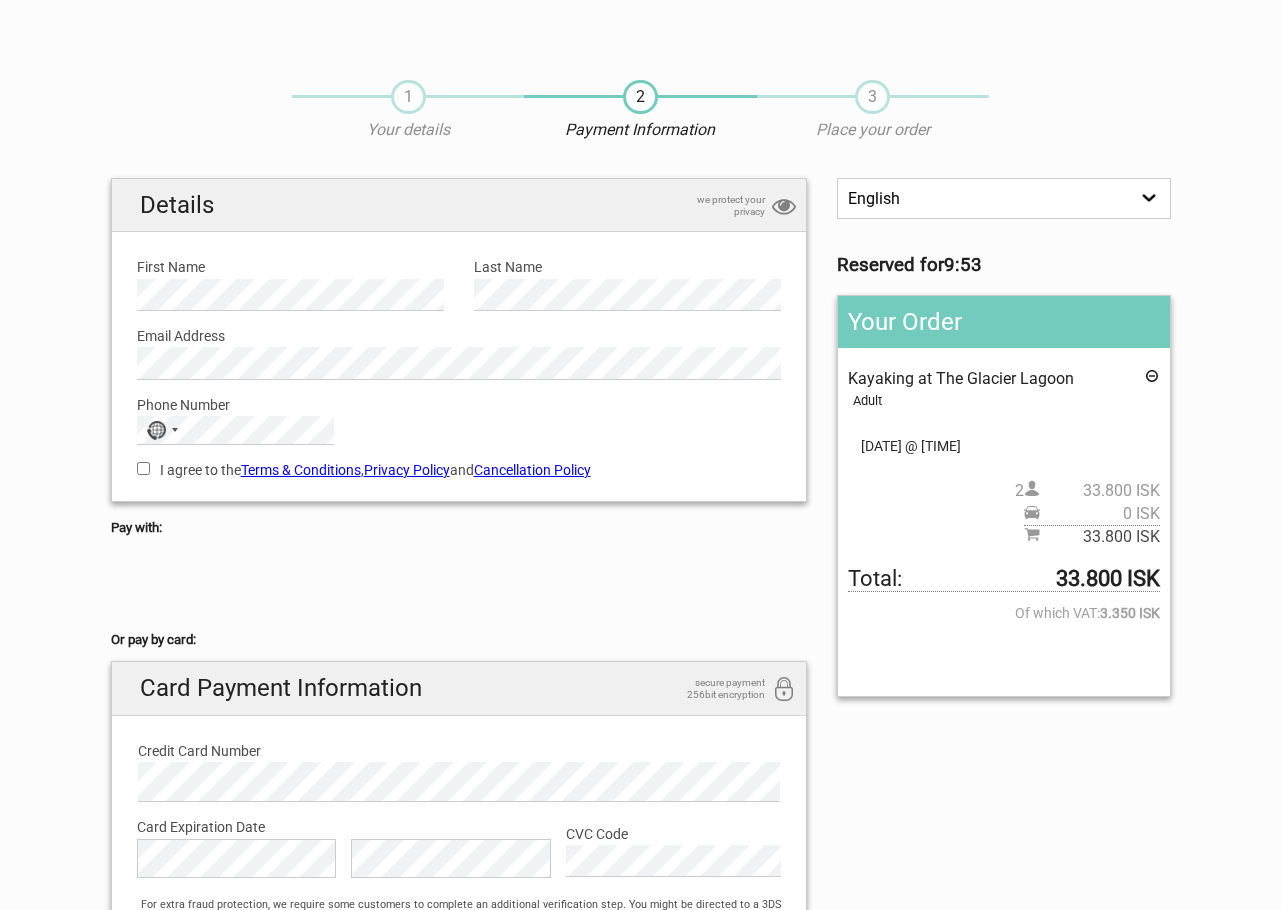 click on "I agree to the  Terms & Conditions ,  Privacy Policy  and  Cancellation Policy" at bounding box center [143, 468] 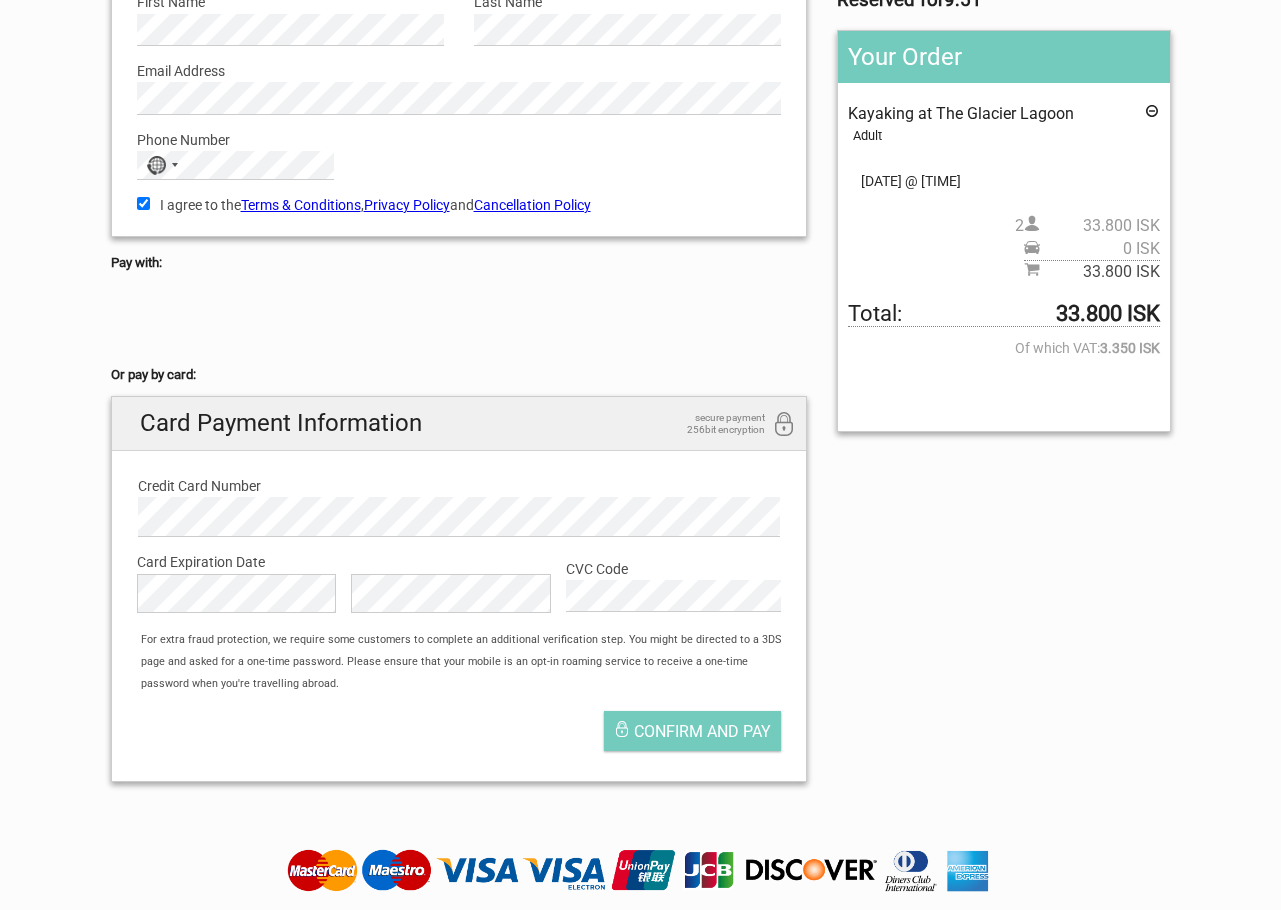 scroll, scrollTop: 300, scrollLeft: 0, axis: vertical 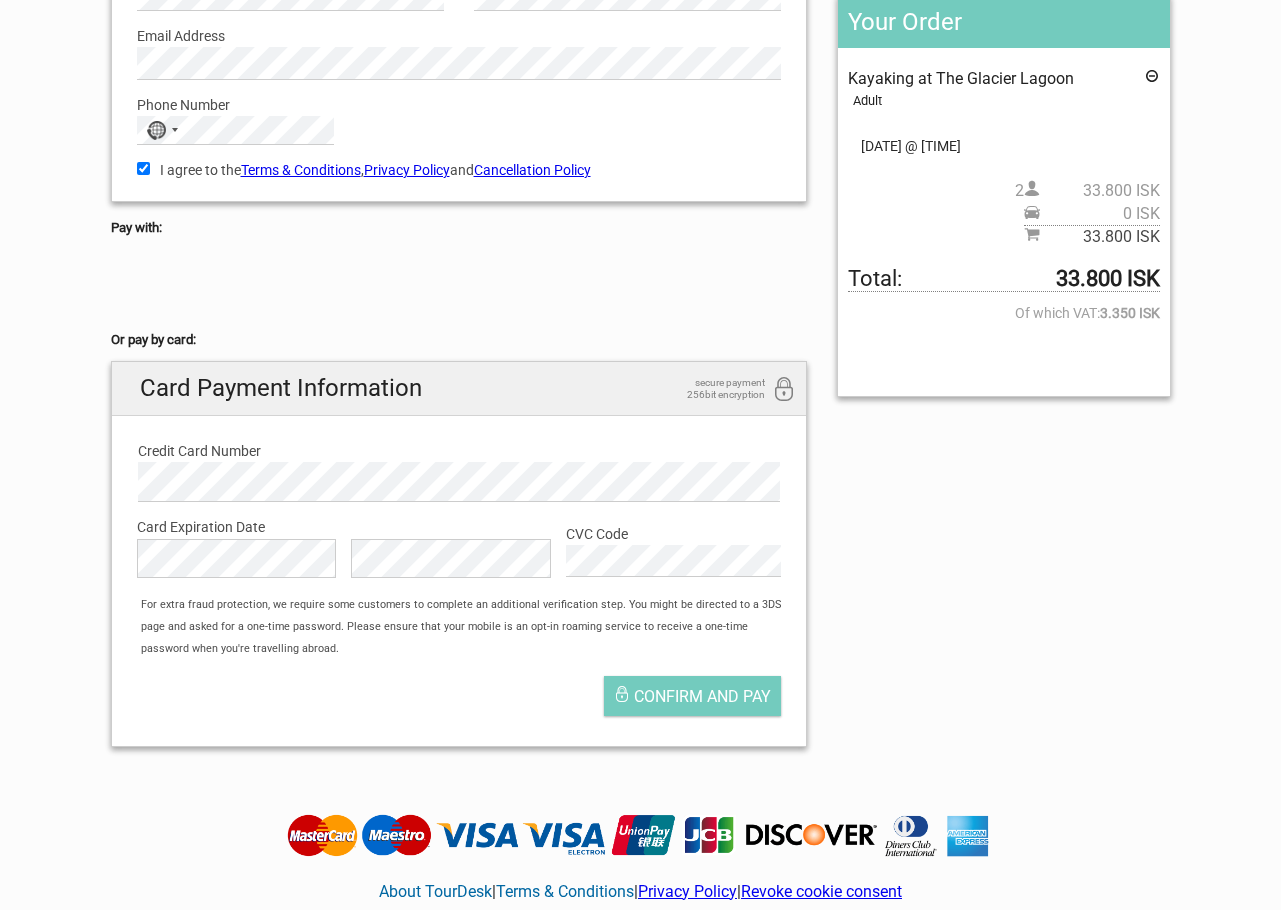 click on "Card Expiration Date" at bounding box center [459, 527] 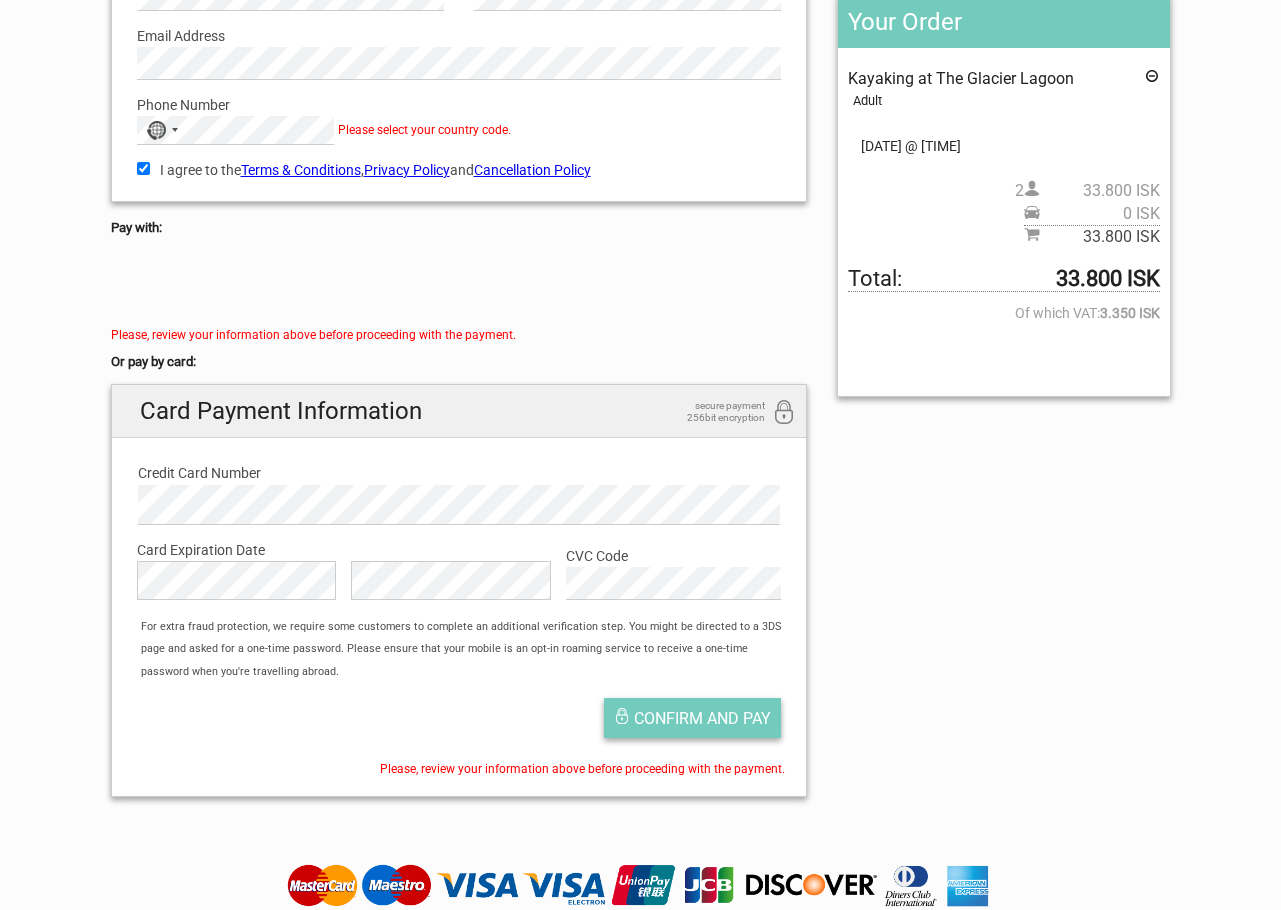 click on "Confirm and pay" at bounding box center (702, 718) 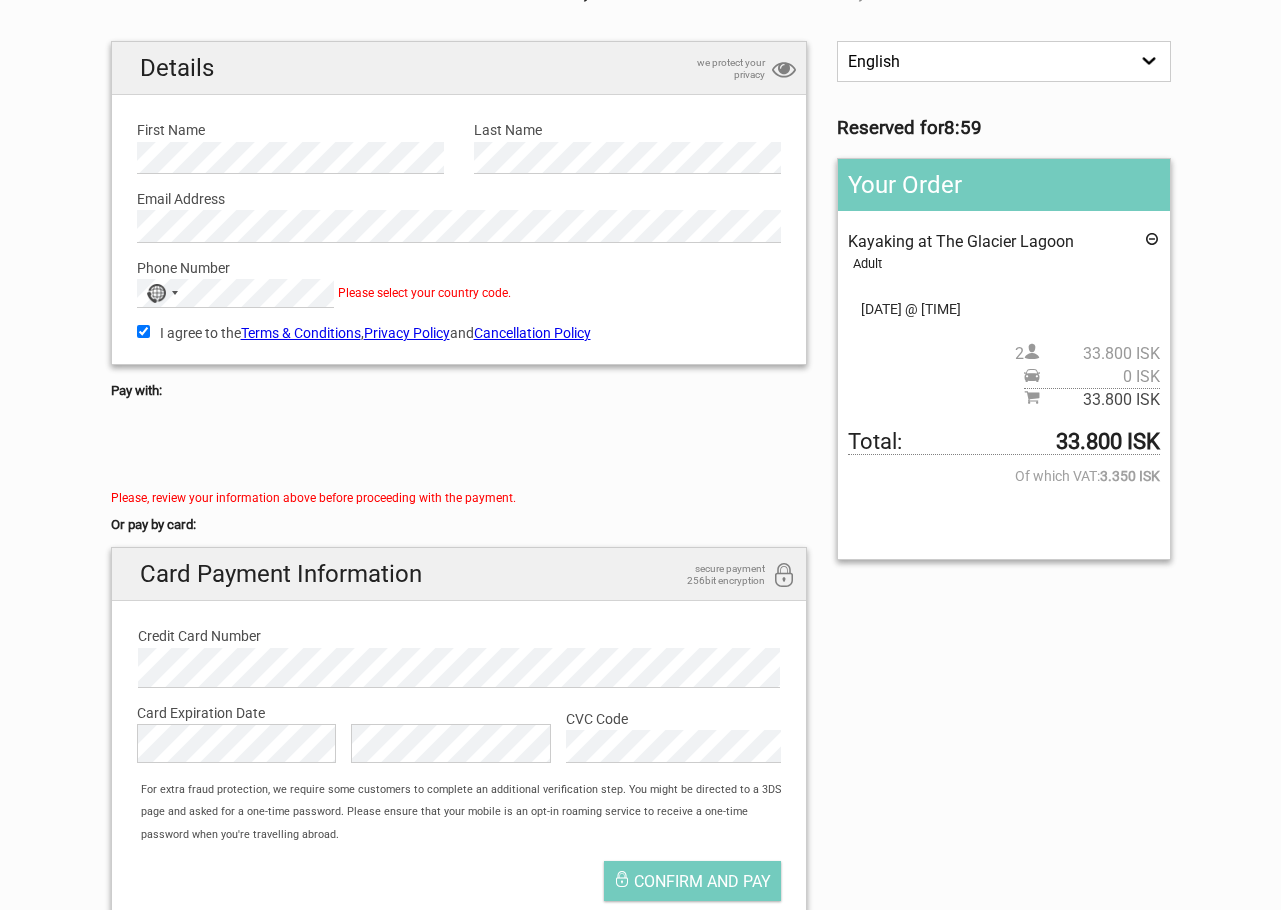 scroll, scrollTop: 100, scrollLeft: 0, axis: vertical 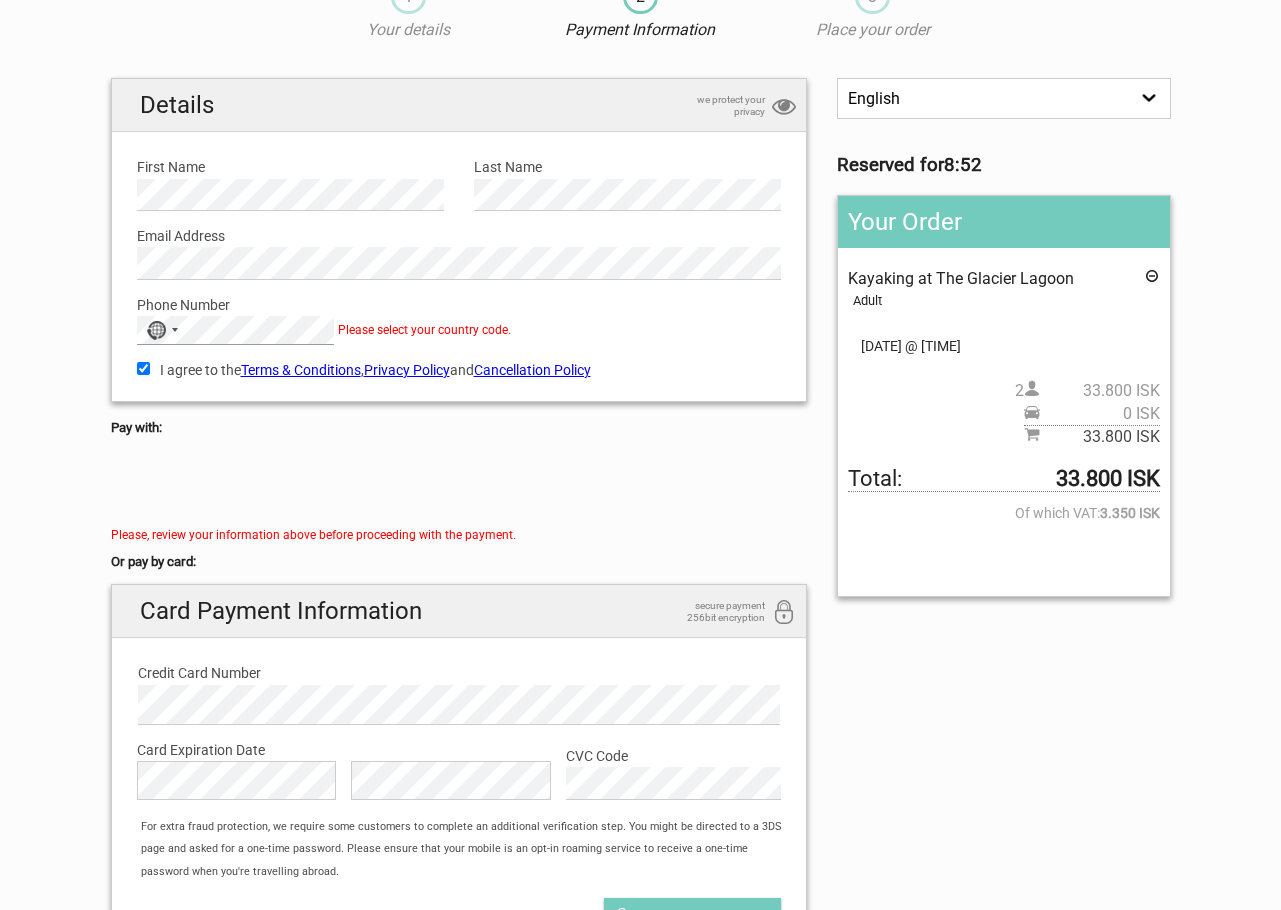 click on "Details we protect your privacy
First Name
Please provide us with your name.
Last Name
Please provide us with your family name.
Email Address
Please provide us with a valid email address.
Phone Number
No country selected 244 results found Afghanistan +93 Albania +355 Algeria +213 American Samoa +1 Andorra +376 Angola +244 Anguilla +1 Antigua & Barbuda +1 Argentina +54 Armenia +374 Aruba +297 Ascension Island +247 Australia +61 Austria +43 Azerbaijan +994 Bahamas +1 Bahrain +973 Bangladesh +880 Barbados +1 Belarus +375 Belgium +32 Belize +501 Benin +229 Bermuda +1 Bhutan +975 Bolivia +591 Bosnia & Herzegovina +387 Botswana +267 Brazil +55 British Indian Ocean Territory +246 British Virgin Islands +1 Brunei +673 +359" at bounding box center [459, 545] 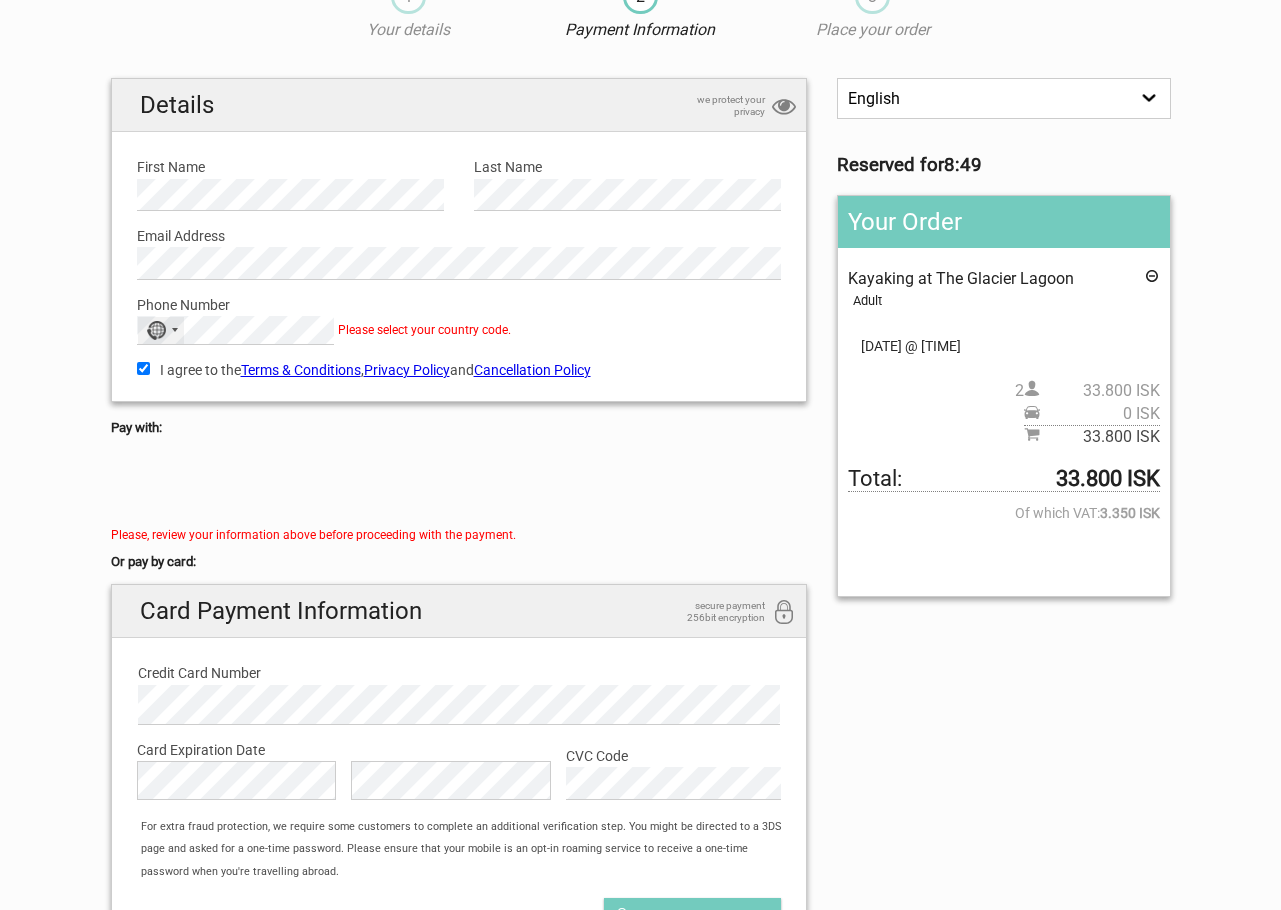 click on "No country selected" at bounding box center (161, 330) 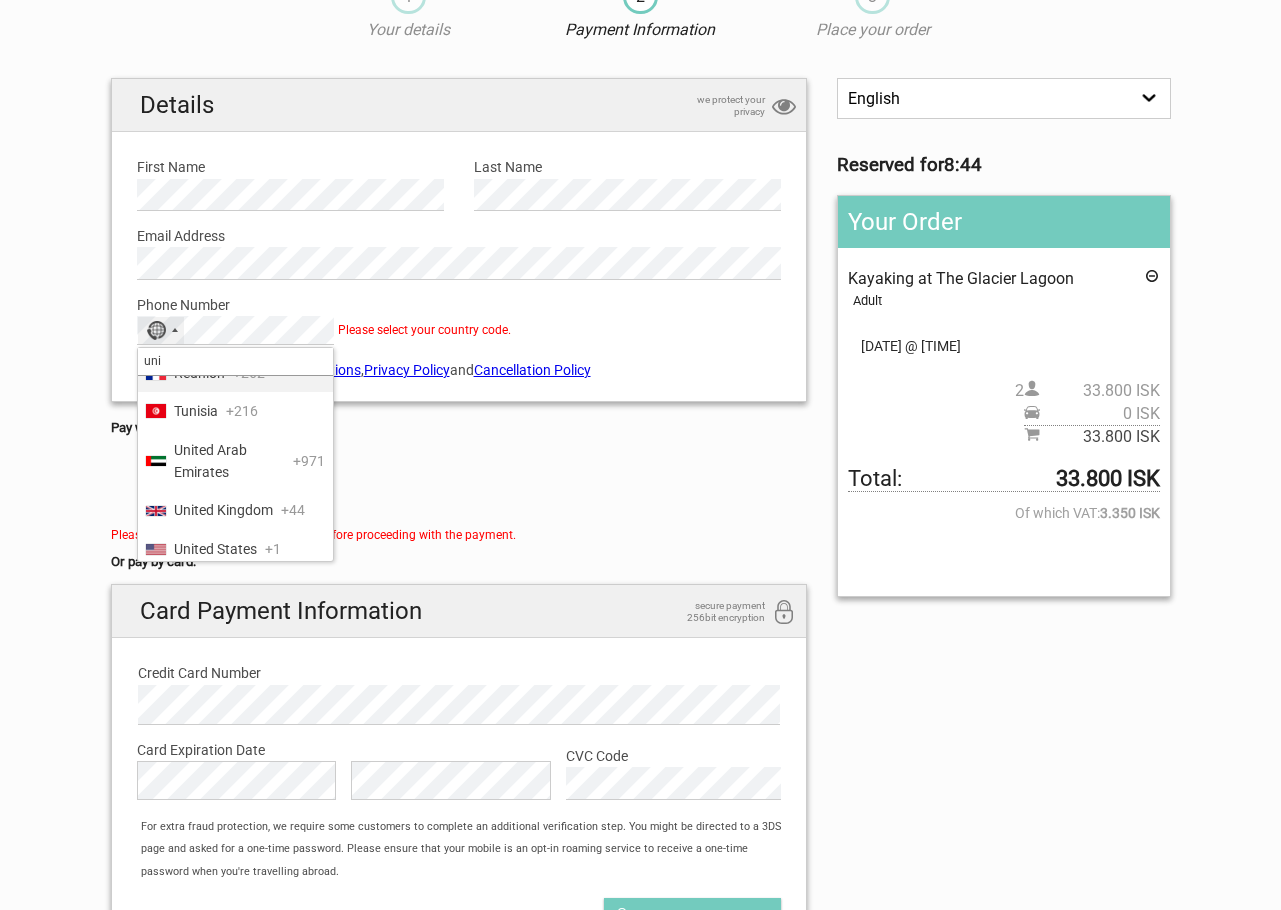 scroll, scrollTop: 29, scrollLeft: 0, axis: vertical 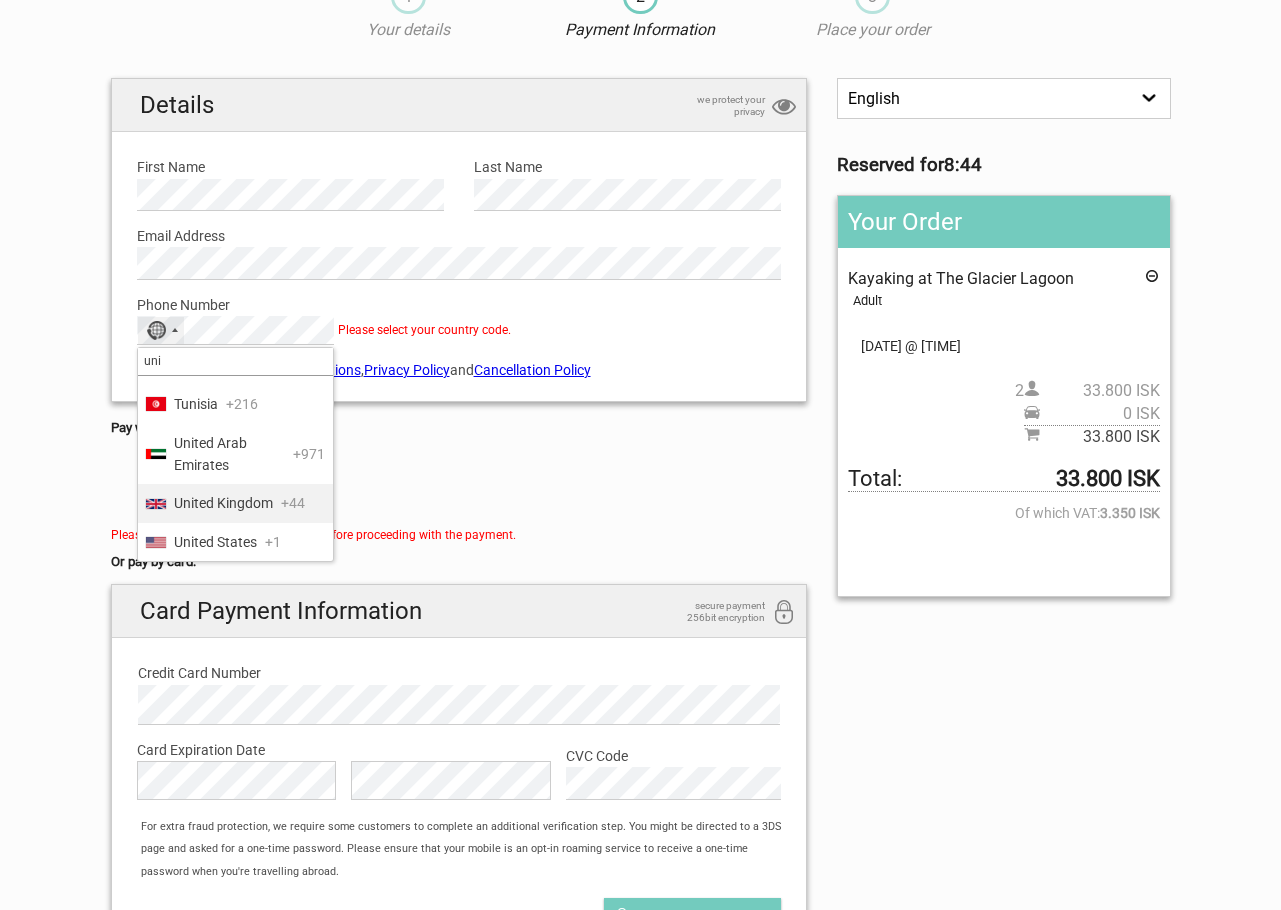 type on "uni" 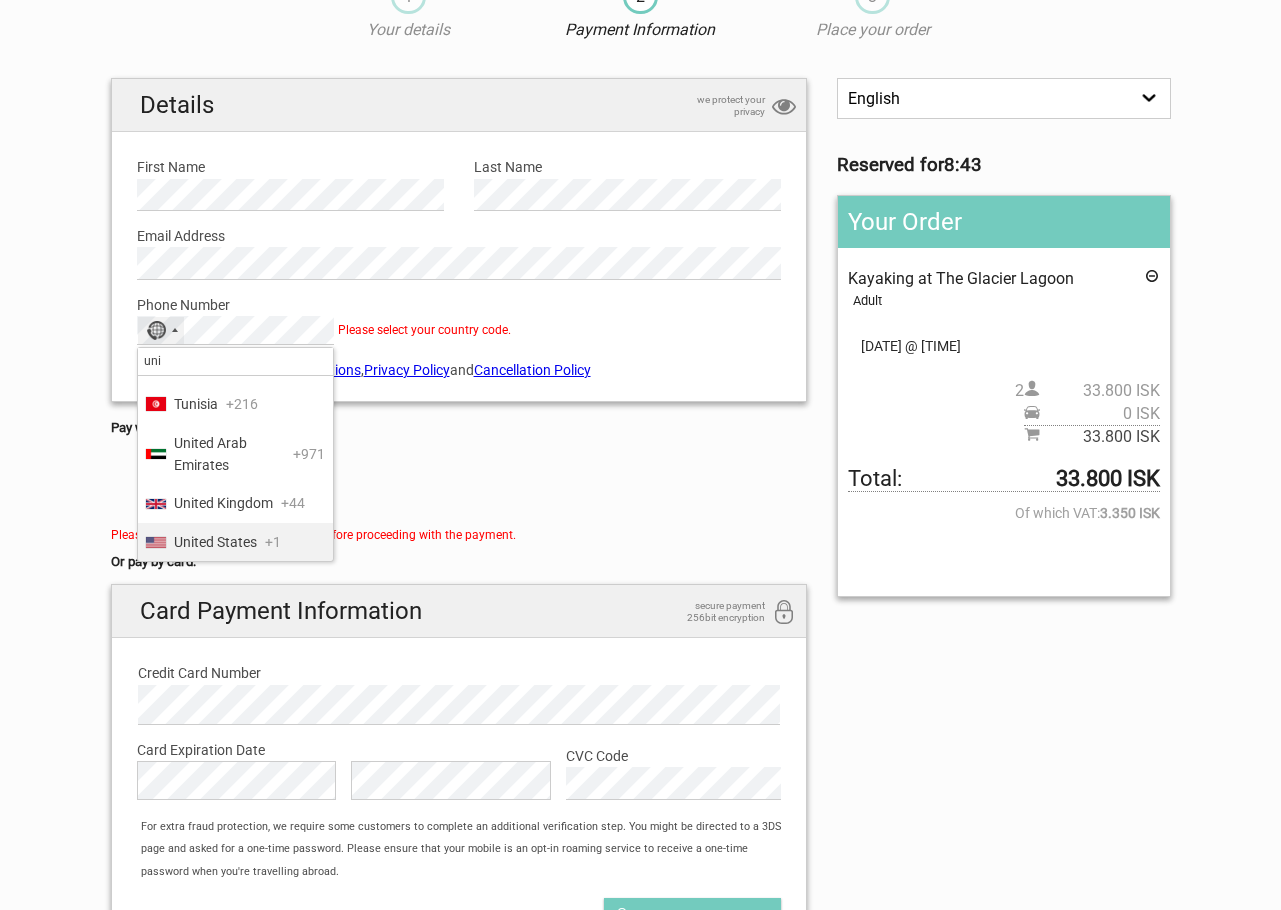 click on "United States" at bounding box center [215, 542] 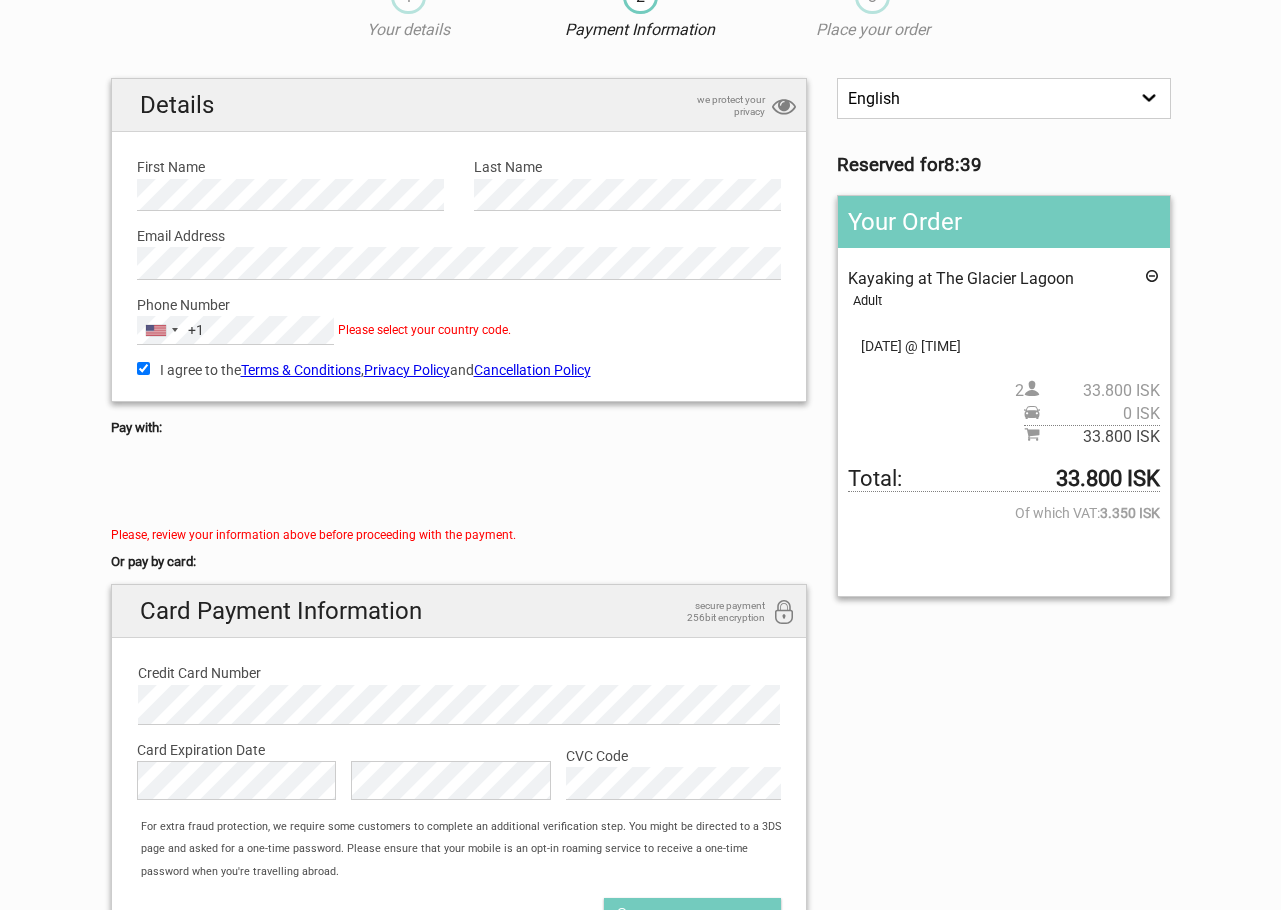 click at bounding box center [459, 484] 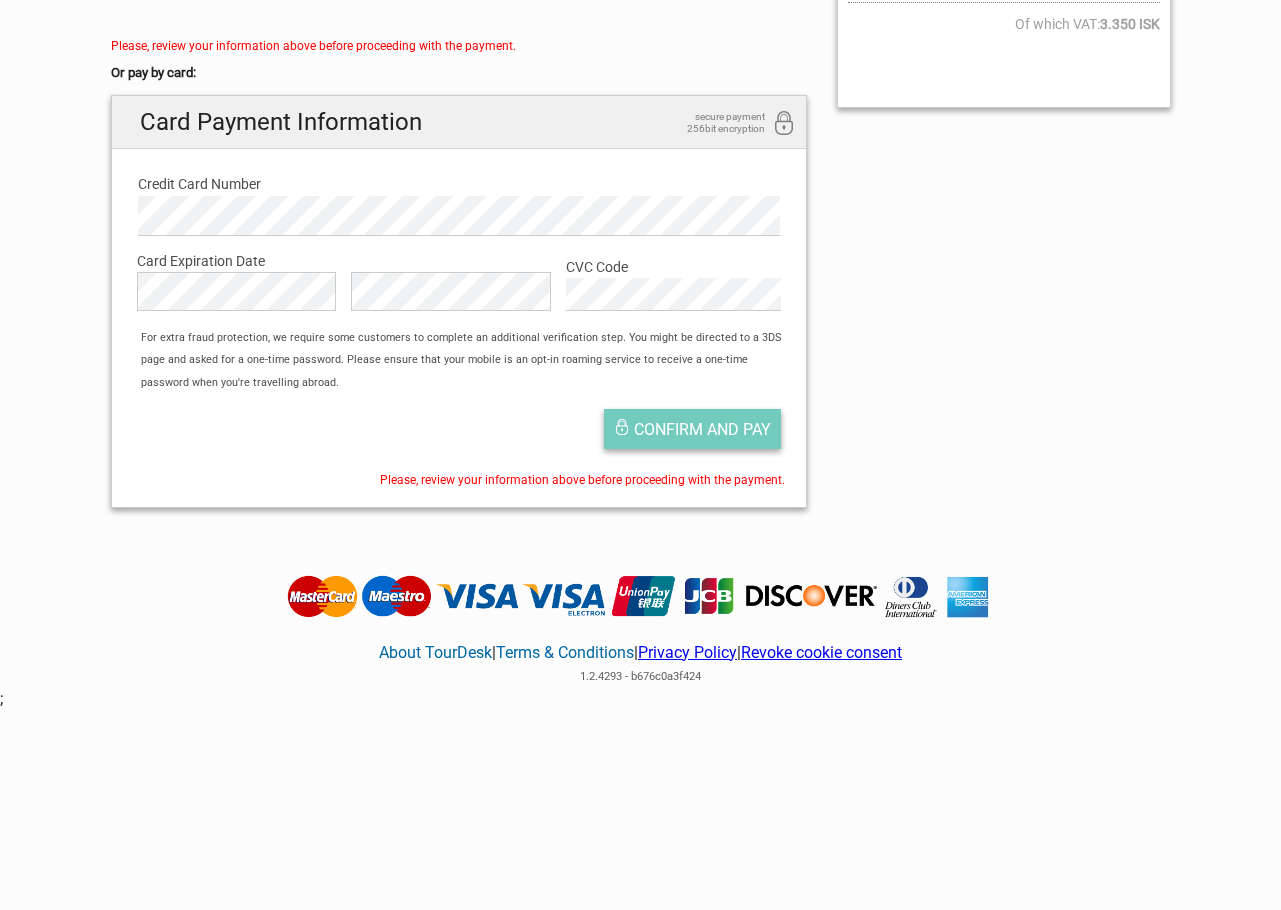 click on "Confirm and pay" at bounding box center [702, 429] 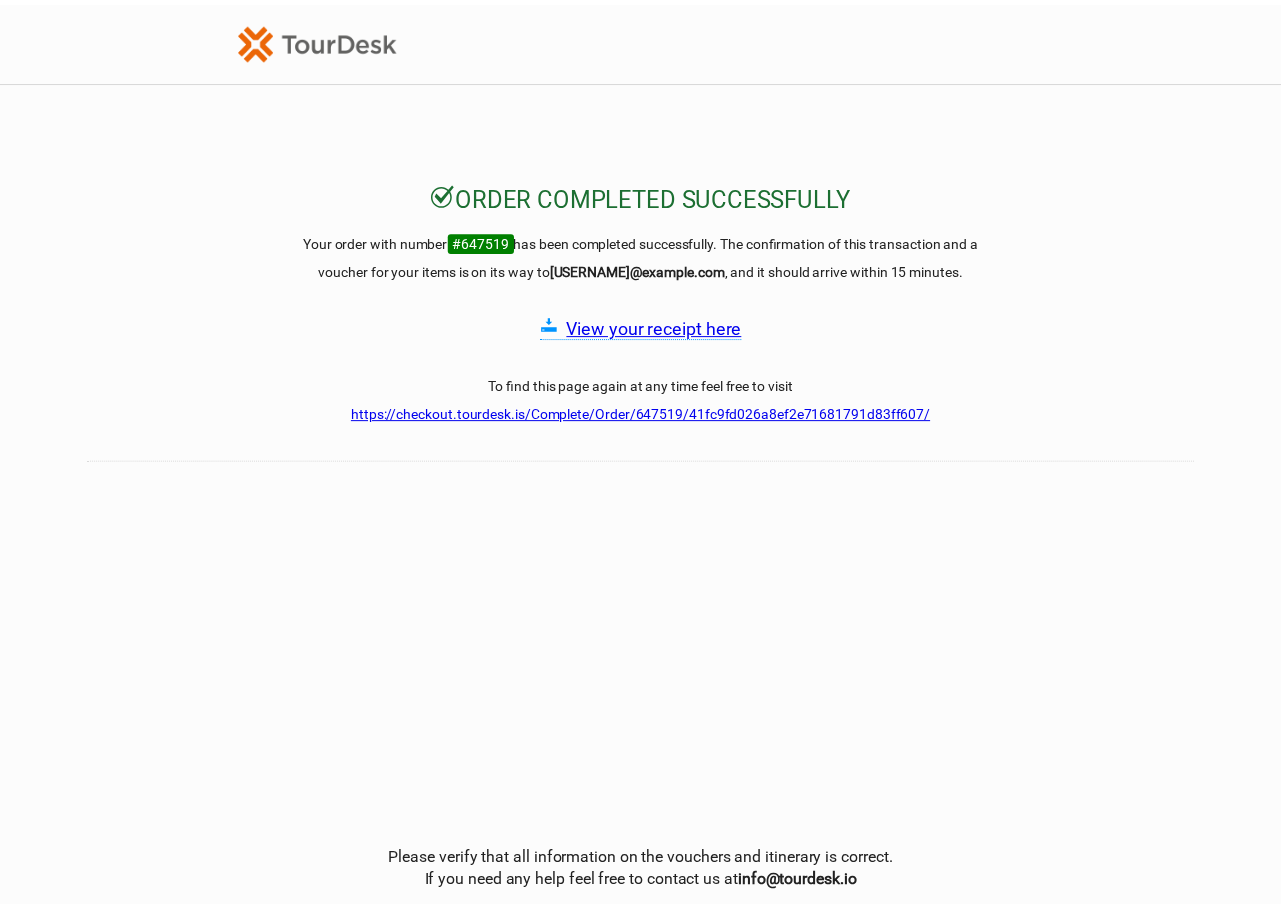 scroll, scrollTop: 0, scrollLeft: 0, axis: both 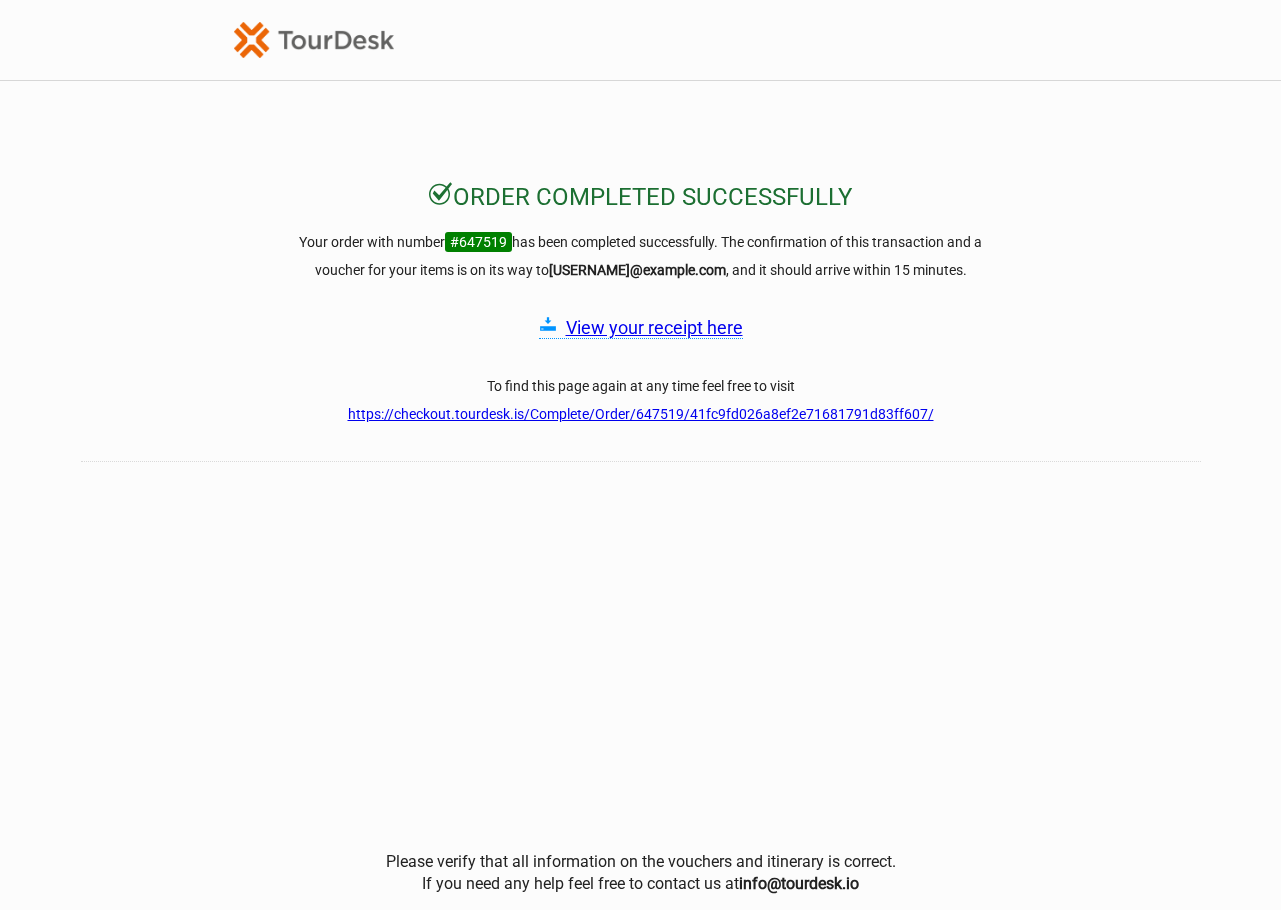 click on "View your receipt here" at bounding box center (654, 327) 